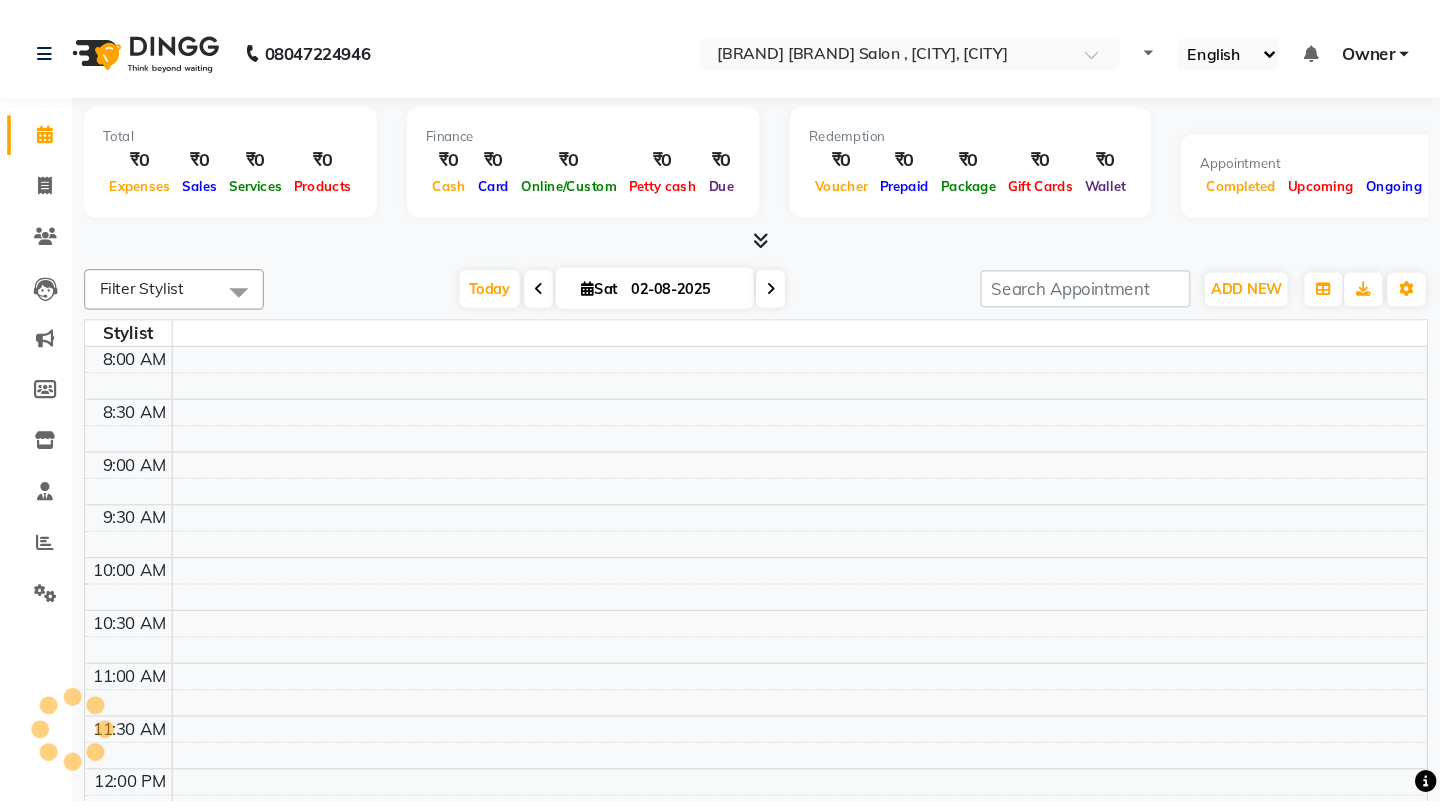 scroll, scrollTop: 0, scrollLeft: 0, axis: both 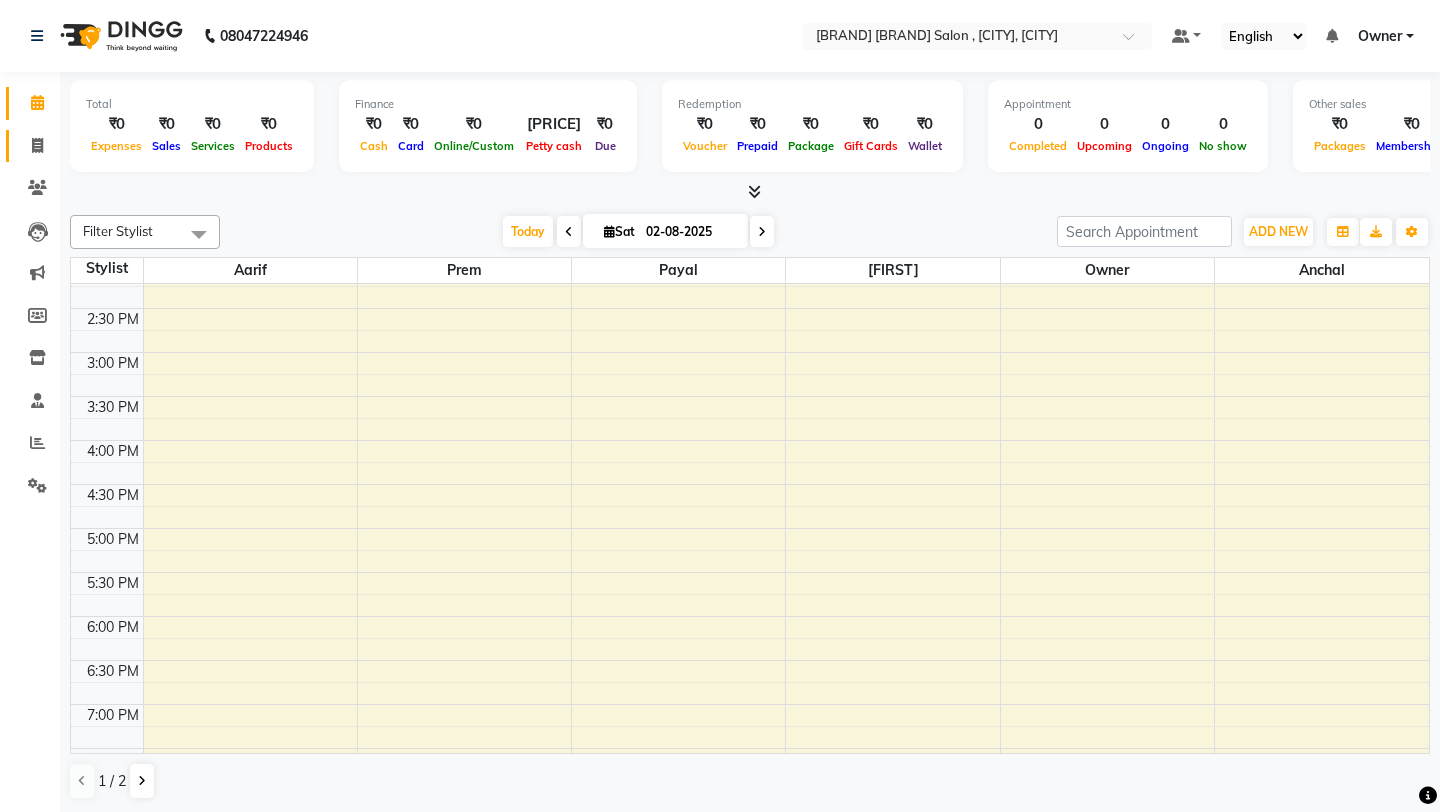 click 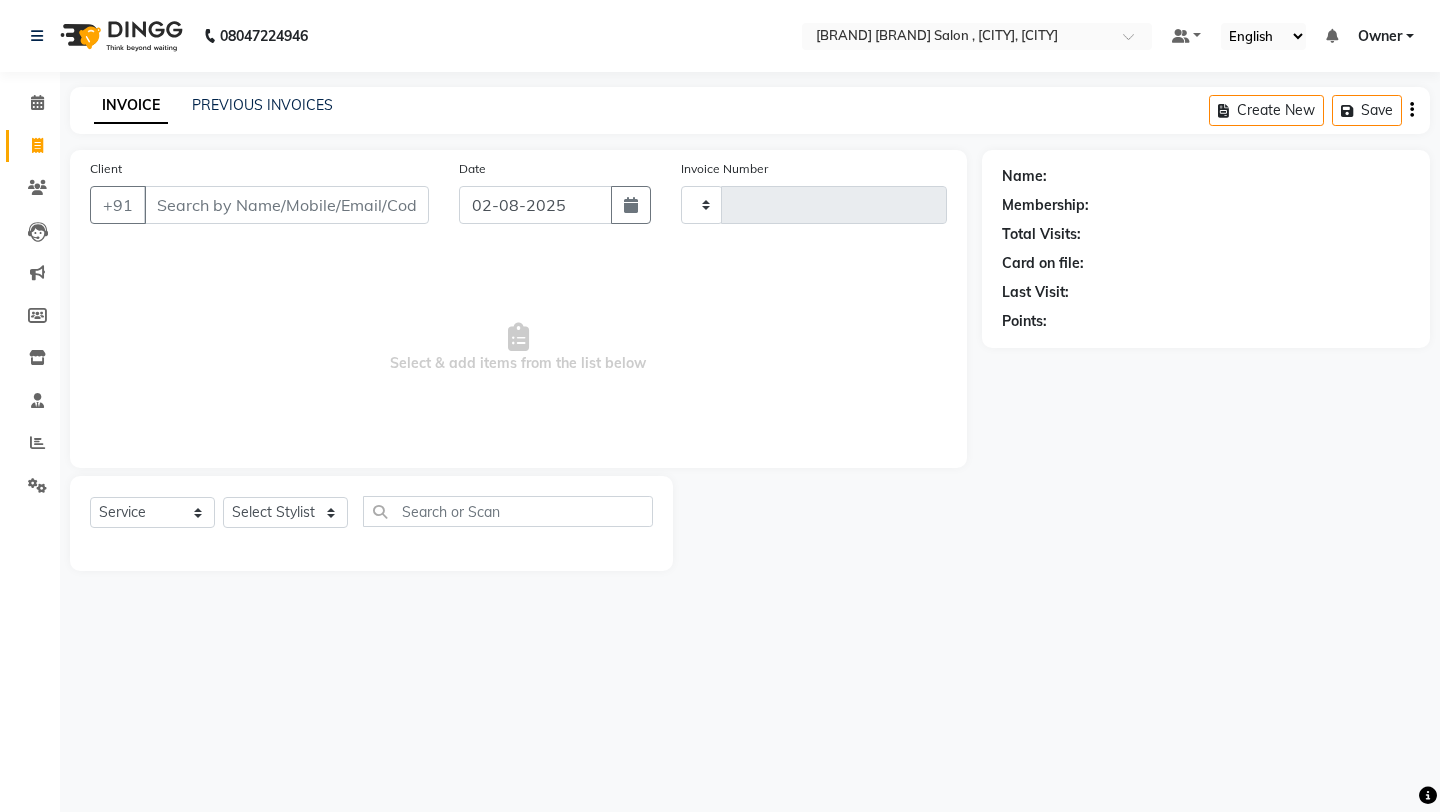 type on "0733" 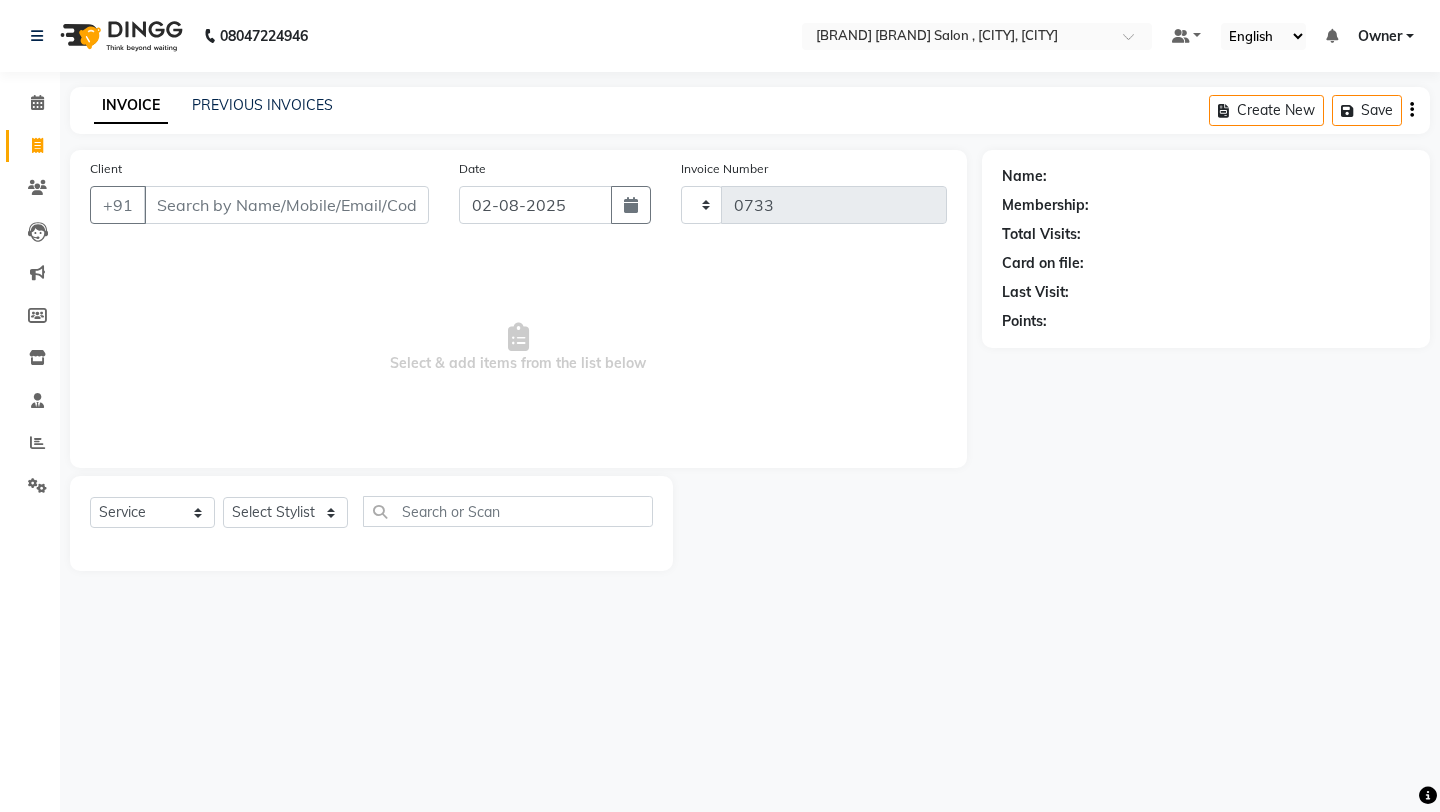 select on "8117" 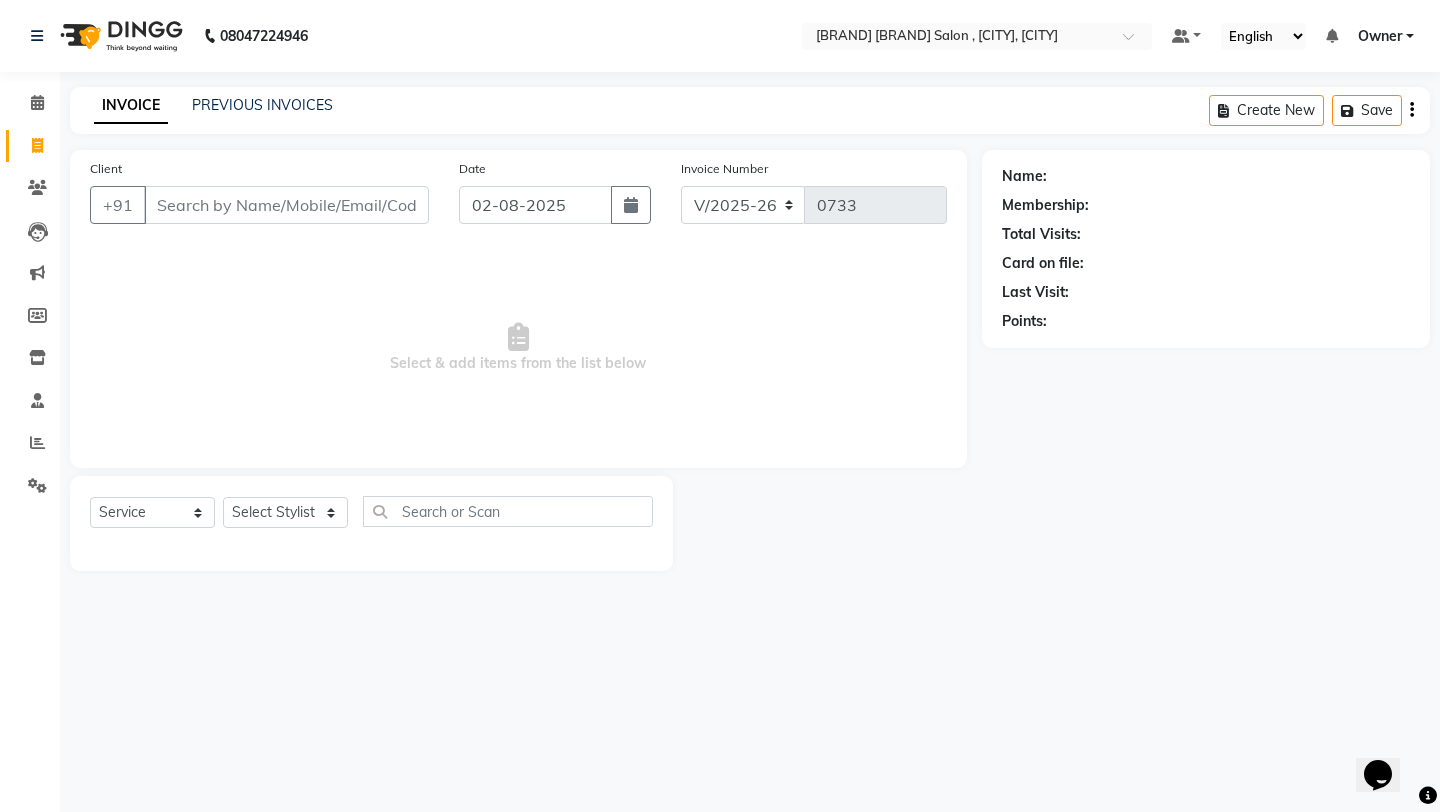 scroll, scrollTop: 0, scrollLeft: 0, axis: both 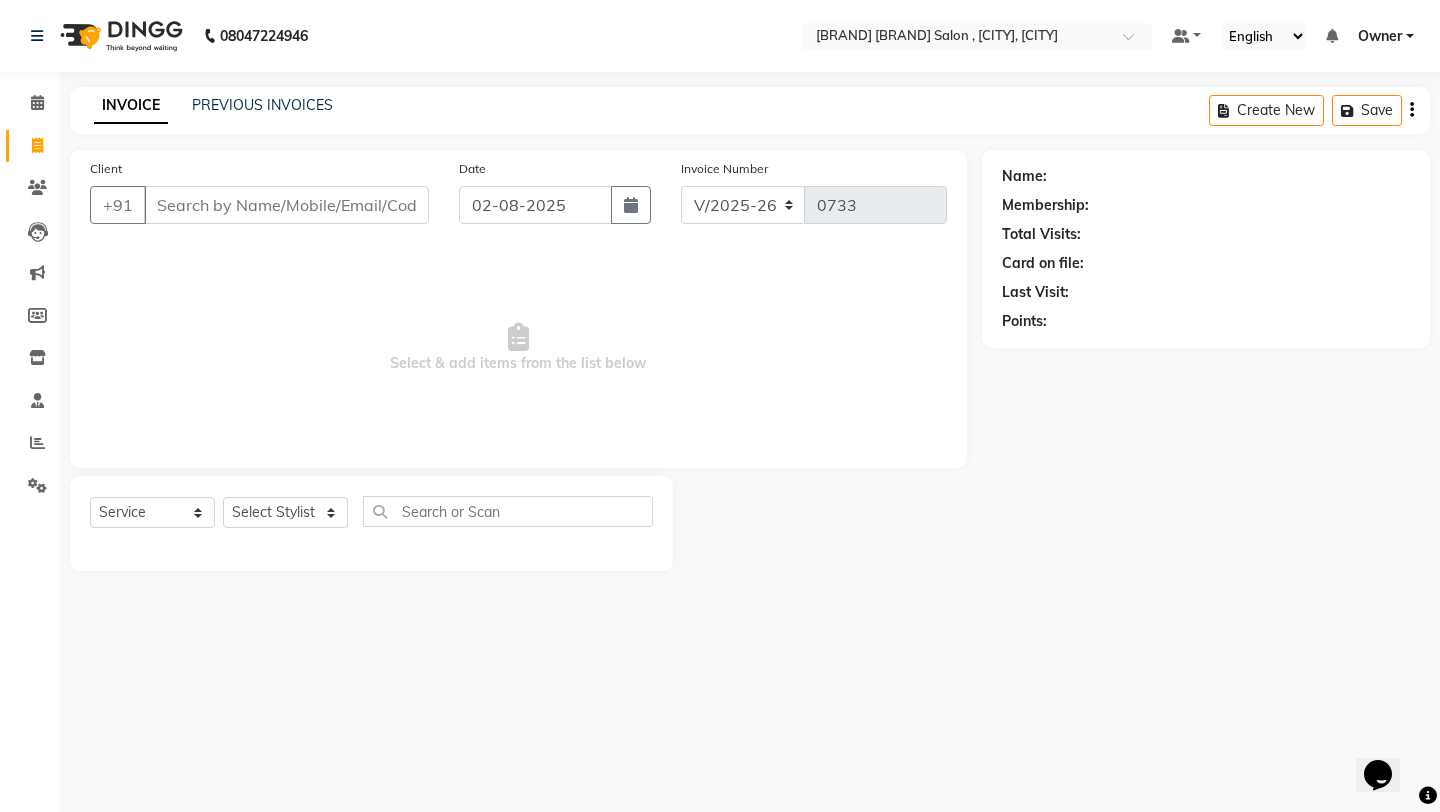 click on "Client +91" 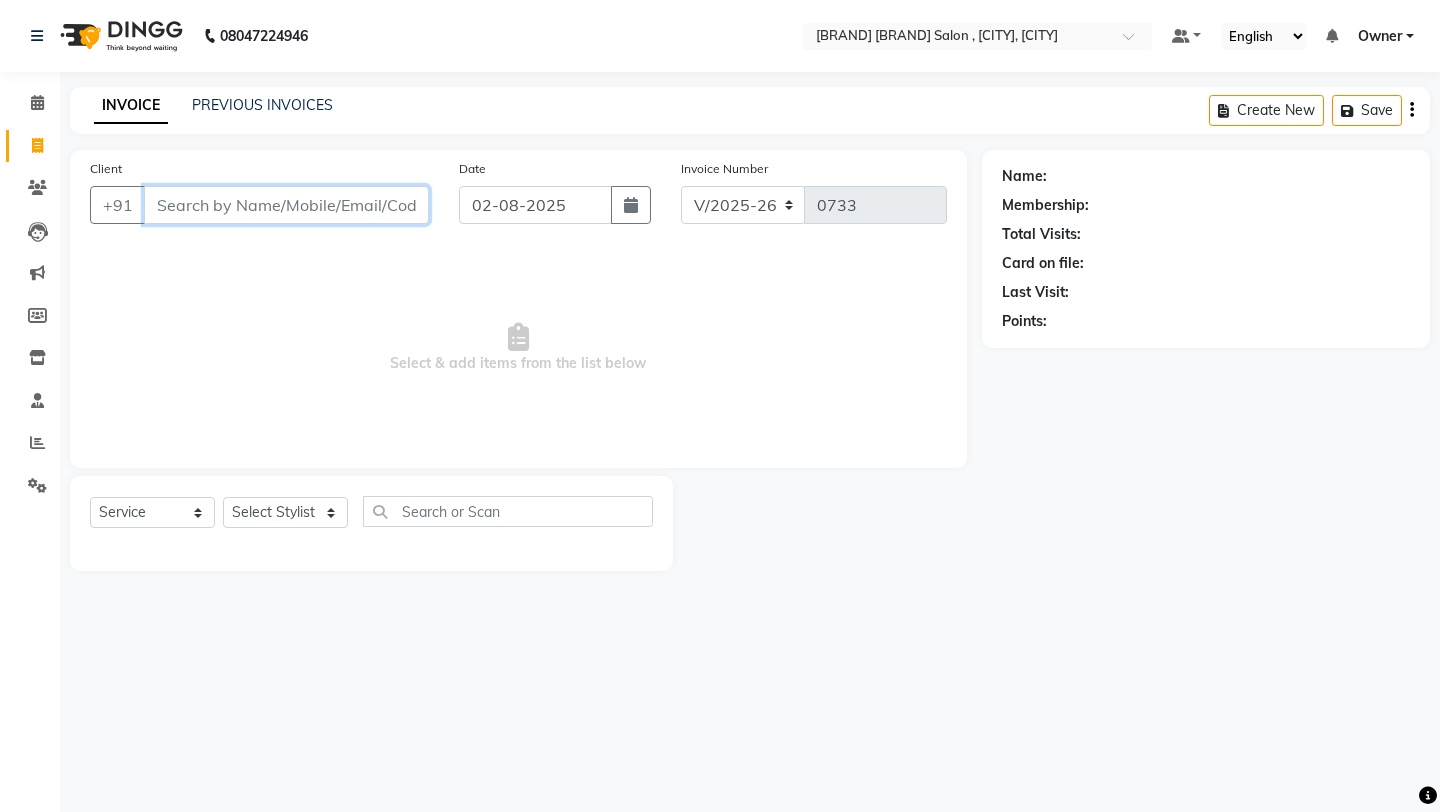 click on "Client" at bounding box center [286, 205] 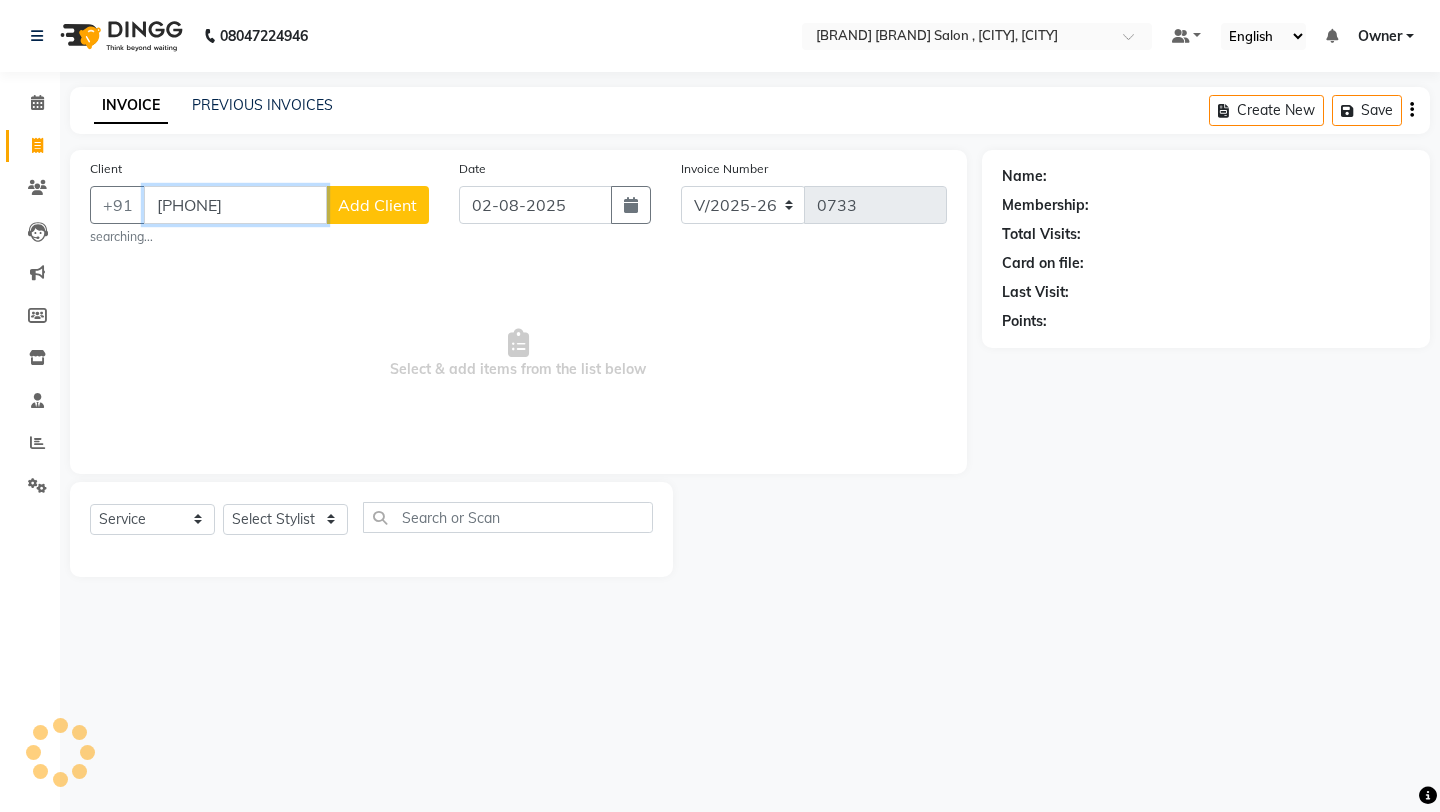 type on "[PHONE]" 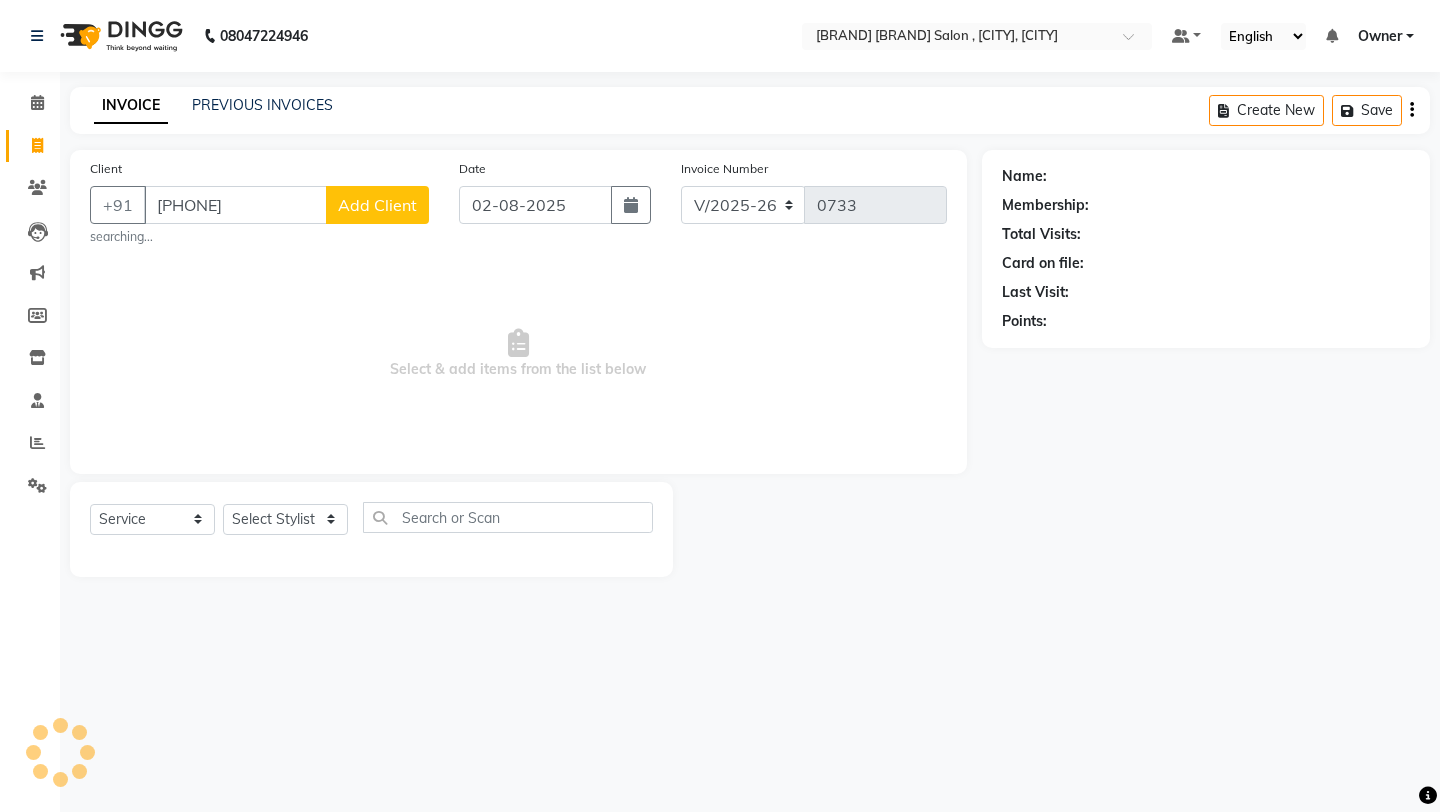 drag, startPoint x: 42, startPoint y: 151, endPoint x: 402, endPoint y: 190, distance: 362.10632 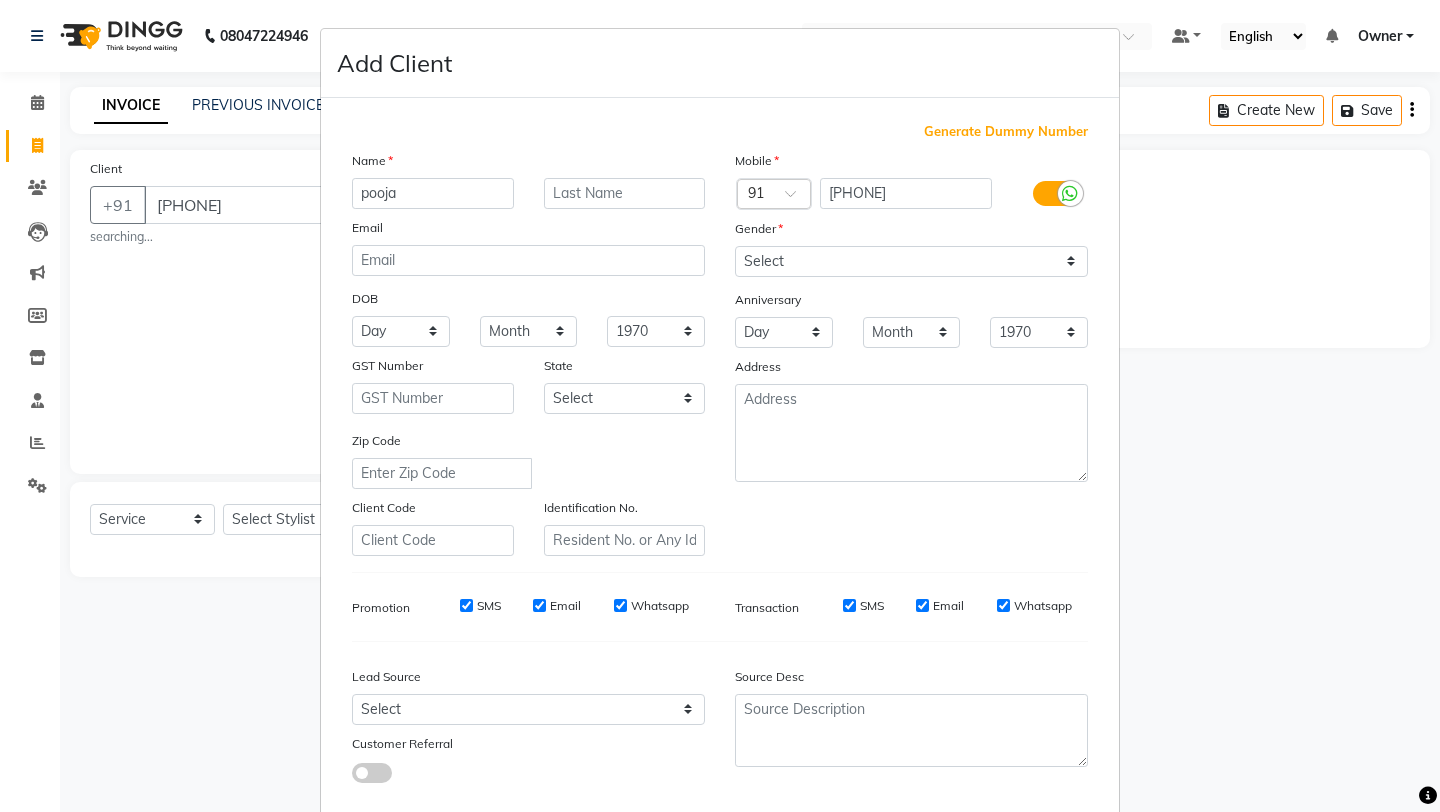 type on "pooja" 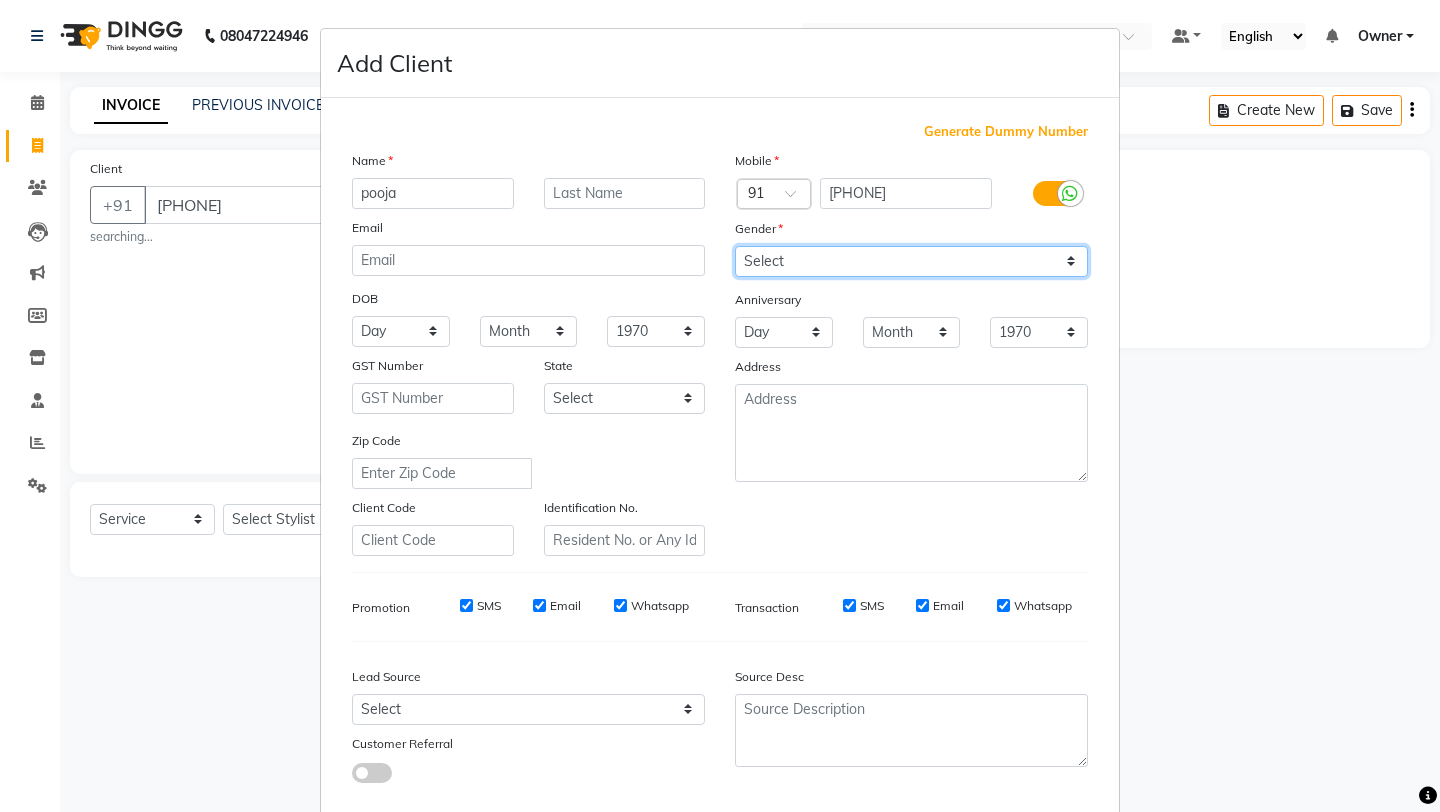 drag, startPoint x: 402, startPoint y: 190, endPoint x: 760, endPoint y: 260, distance: 364.7794 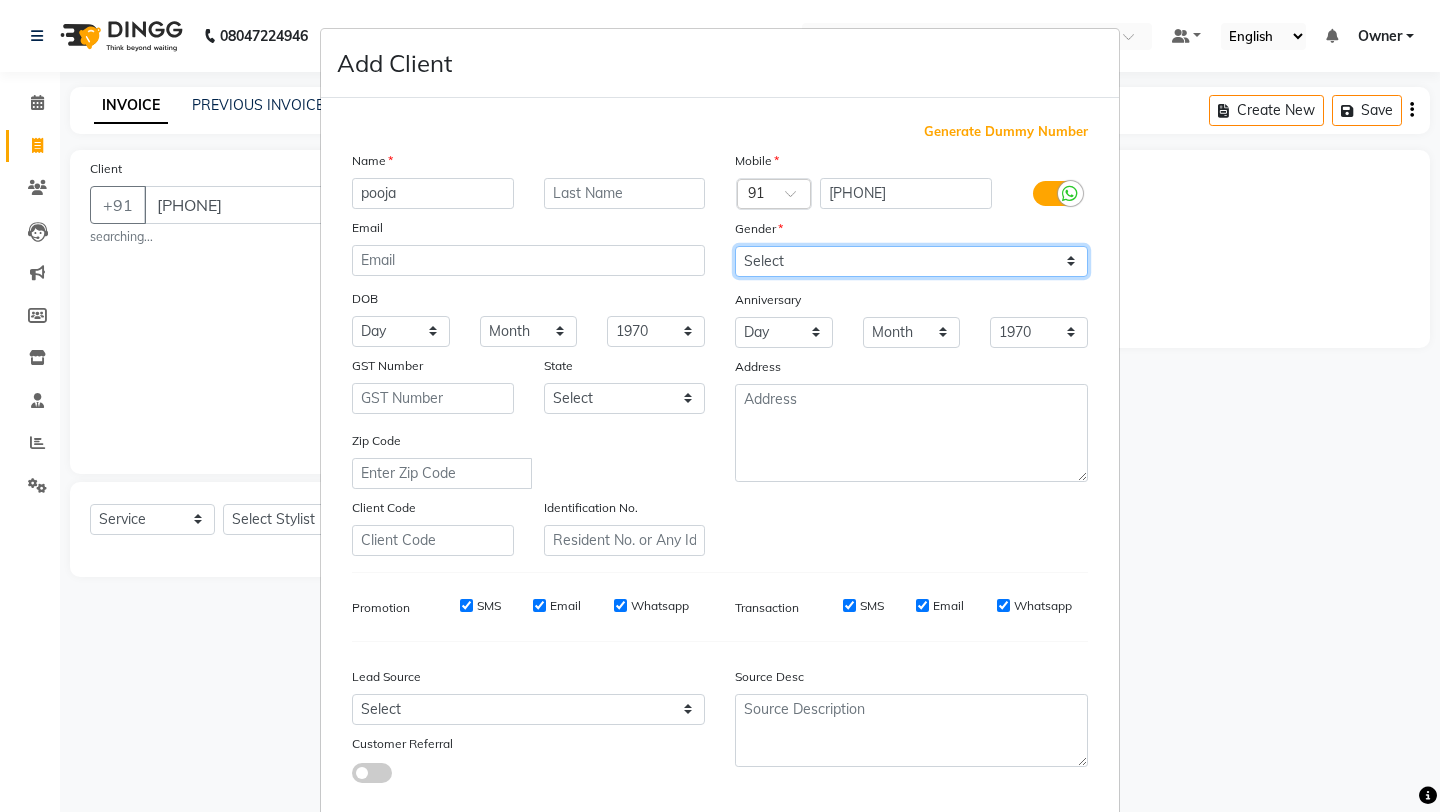 select on "female" 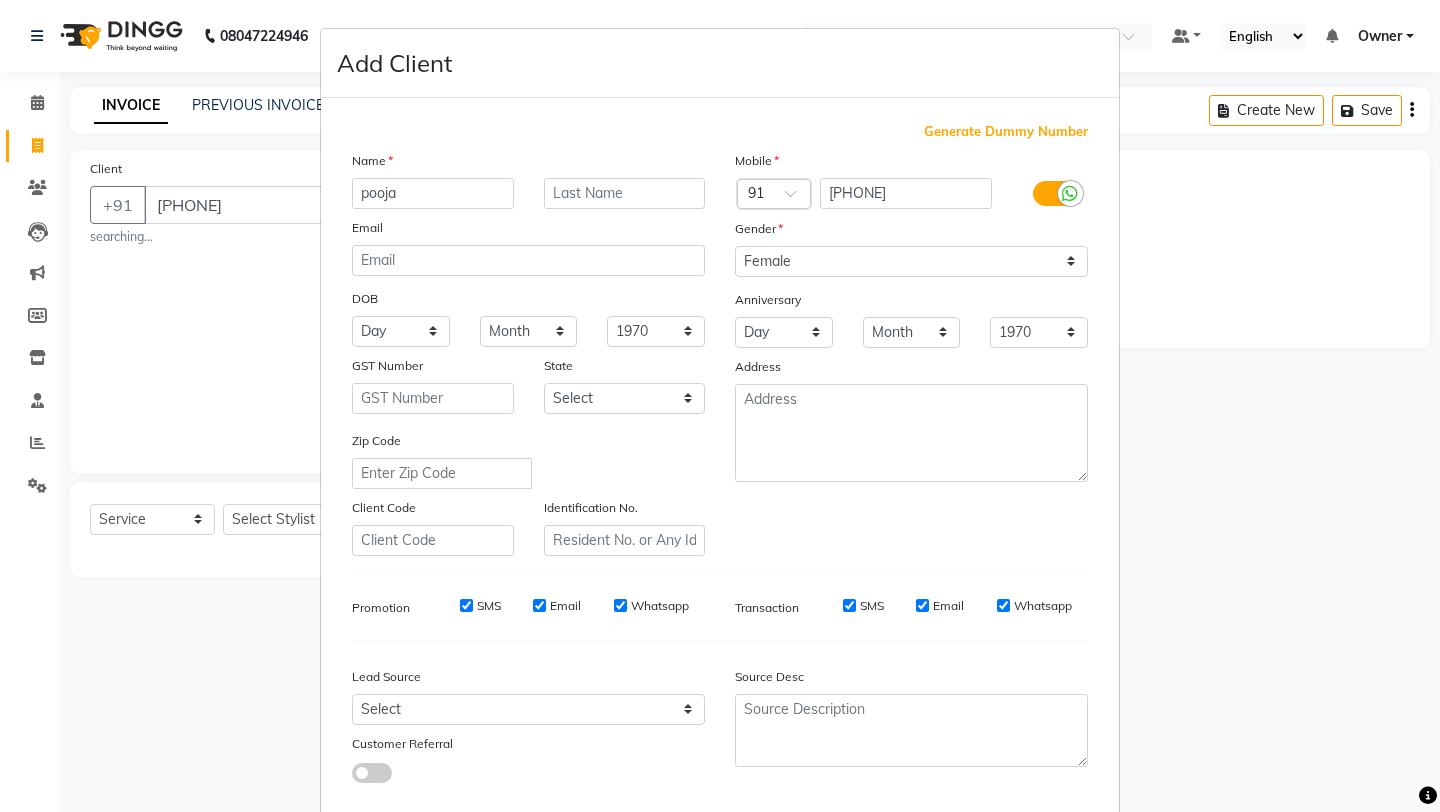 click on "Mobile Country Code × [COUNTRY CODE] [PHONE] Gender Select Male Female Other Prefer Not To Say Anniversary Day 01 02 03 04 05 06 07 08 09 10 11 12 13 14 15 16 17 18 19 20 21 22 23 24 25 26 27 28 29 30 31 Month January February March April May June July August September October November December 1970 1971 1972 1973 1974 1975 1976 1977 1978 1979 1980 1981 1982 1983 1984 1985 1986 1987 1988 1989 1990 1991 1992 1993 1994 1995 1996 1997 1998 1999 2000 2001 2002 2003 2004 2005 2006 2007 2008 2009 2010 2011 2012 2013 2014 2015 2016 2017 2018 2019 2020 2021 2022 2023 2024 2025 Address" at bounding box center [911, 353] 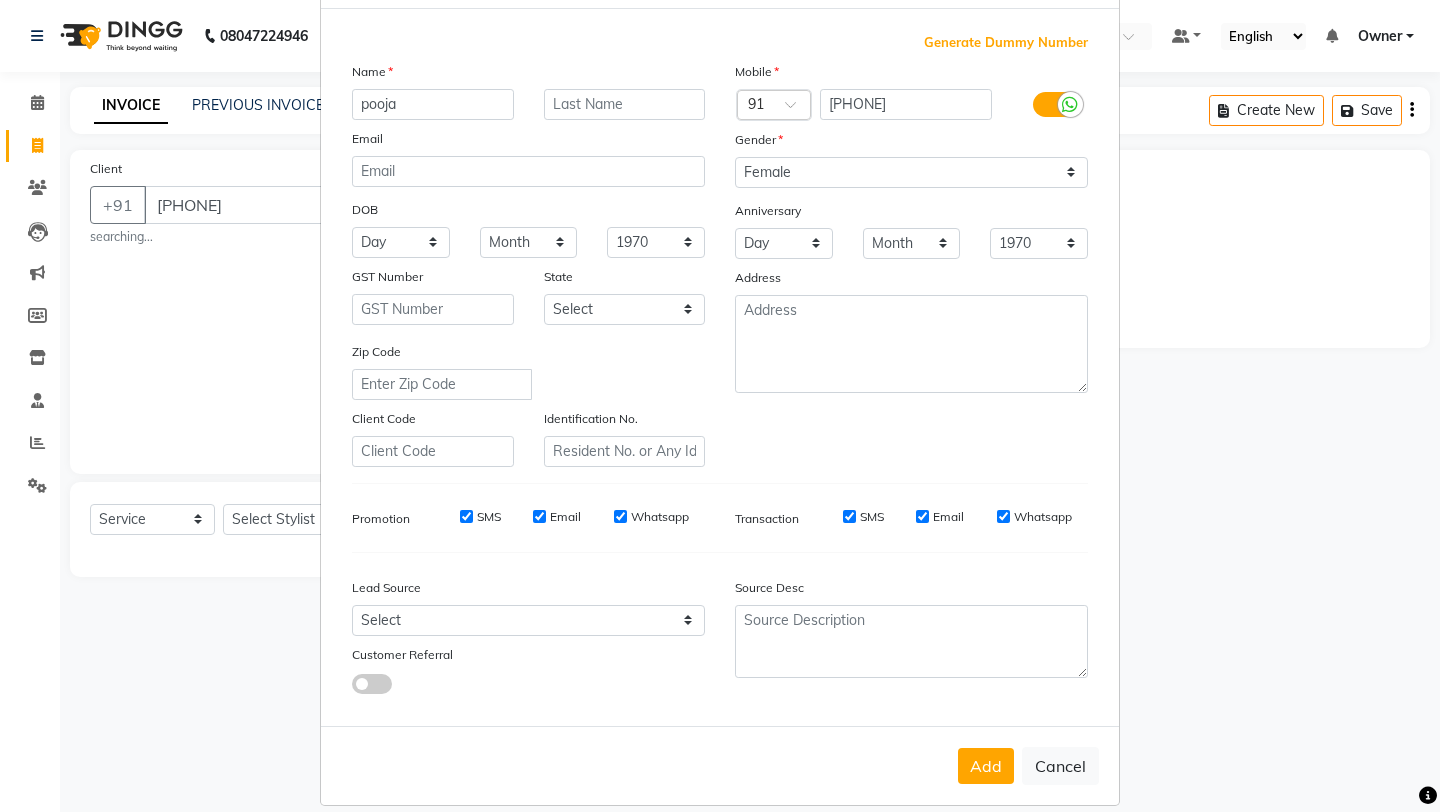 scroll, scrollTop: 110, scrollLeft: 0, axis: vertical 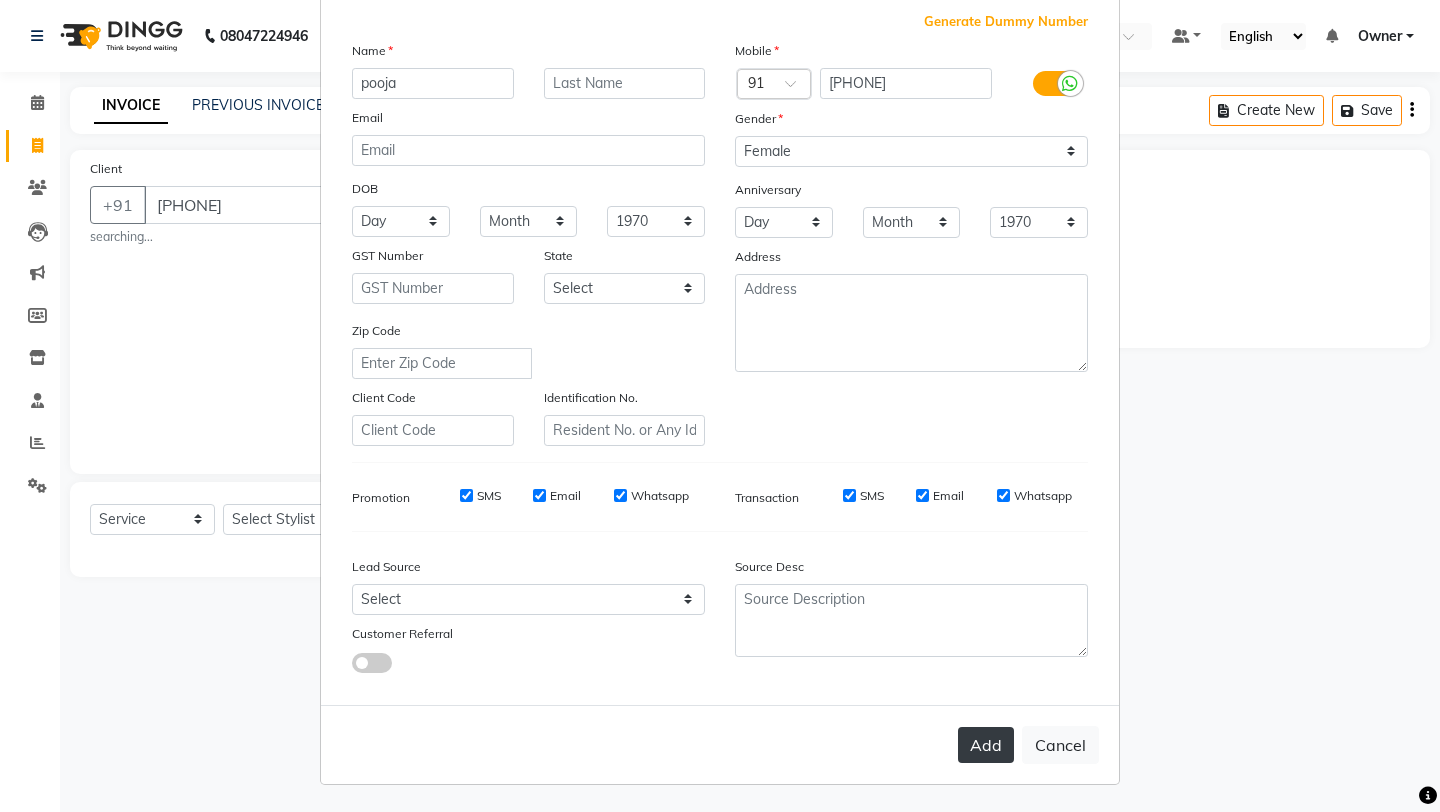 click on "Add" at bounding box center [986, 745] 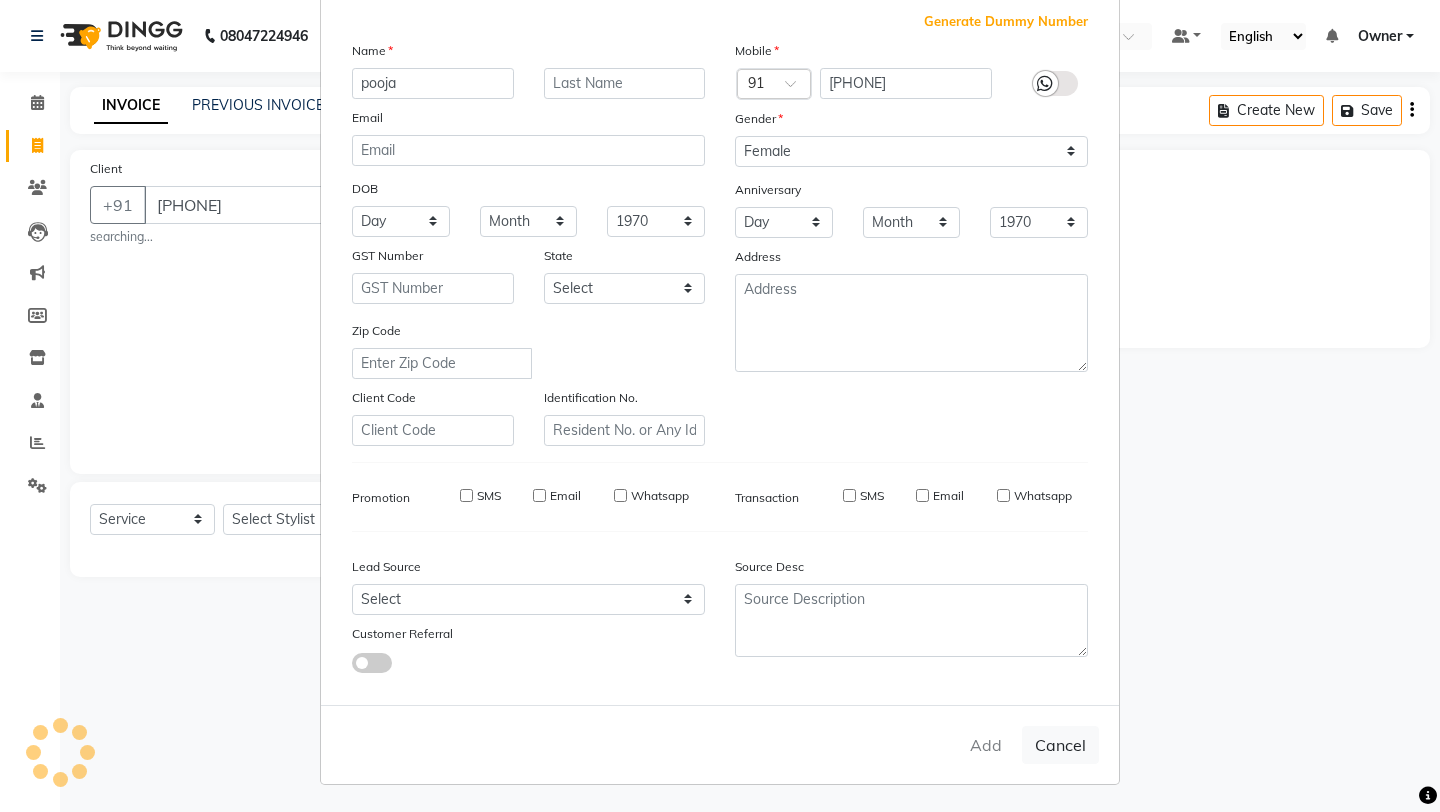 type 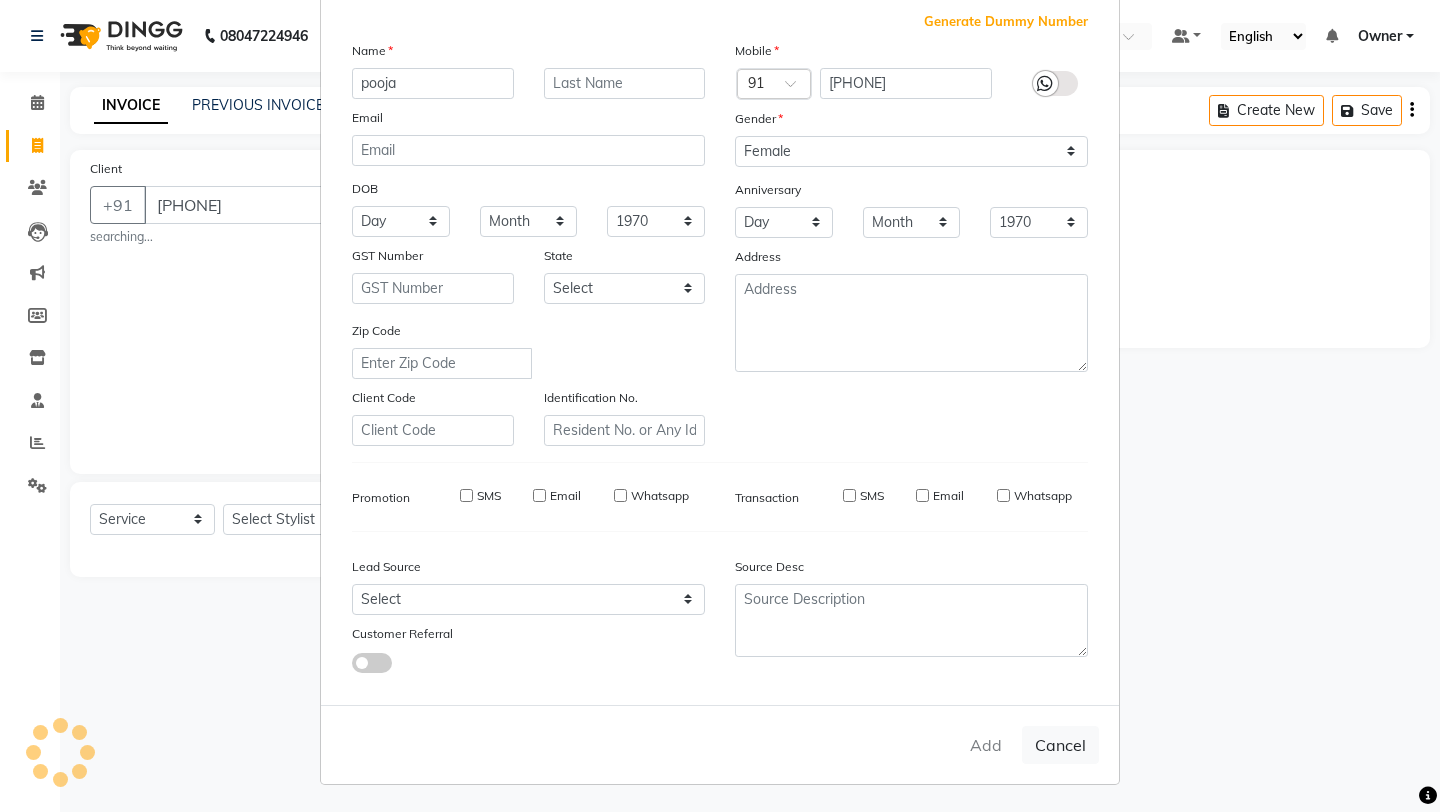 select 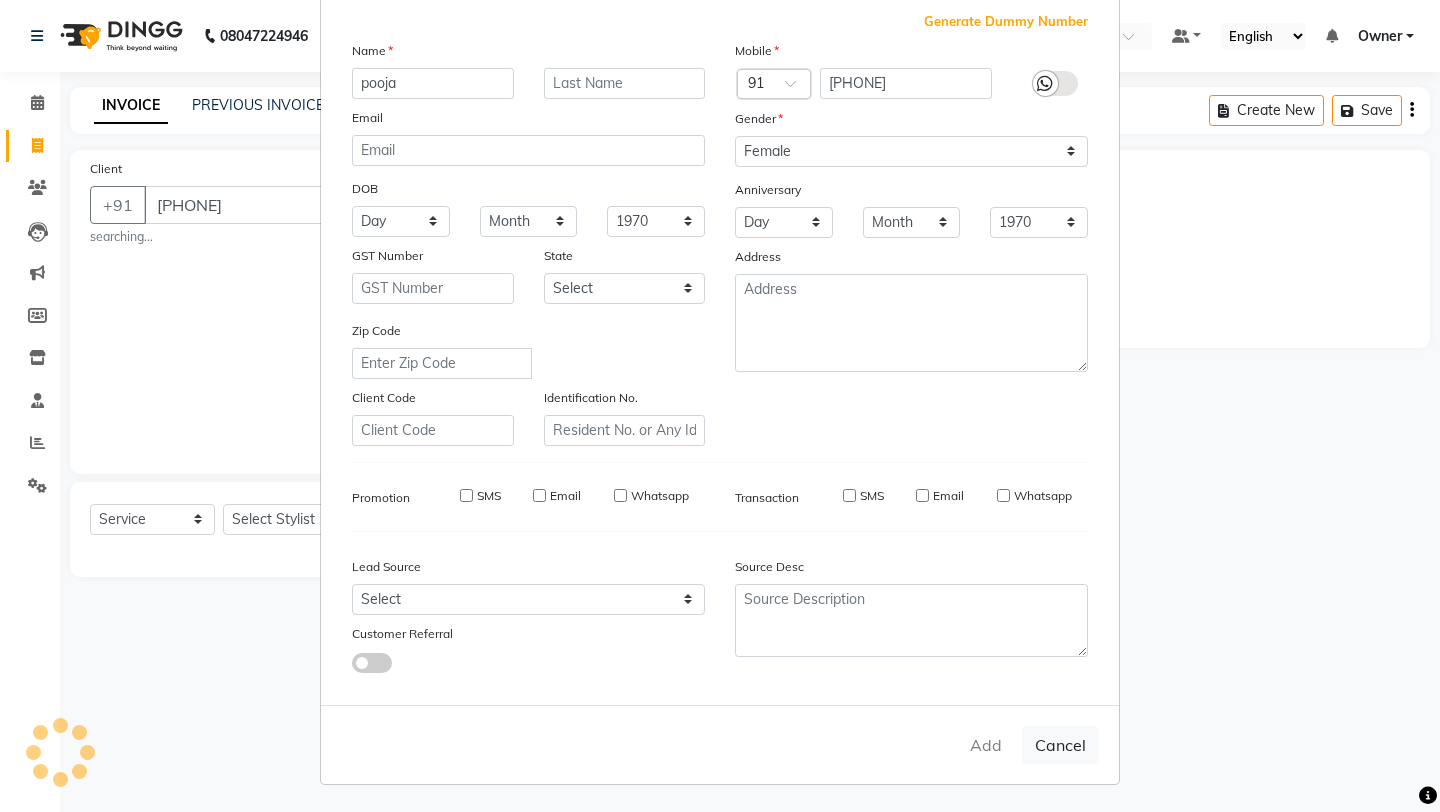 select 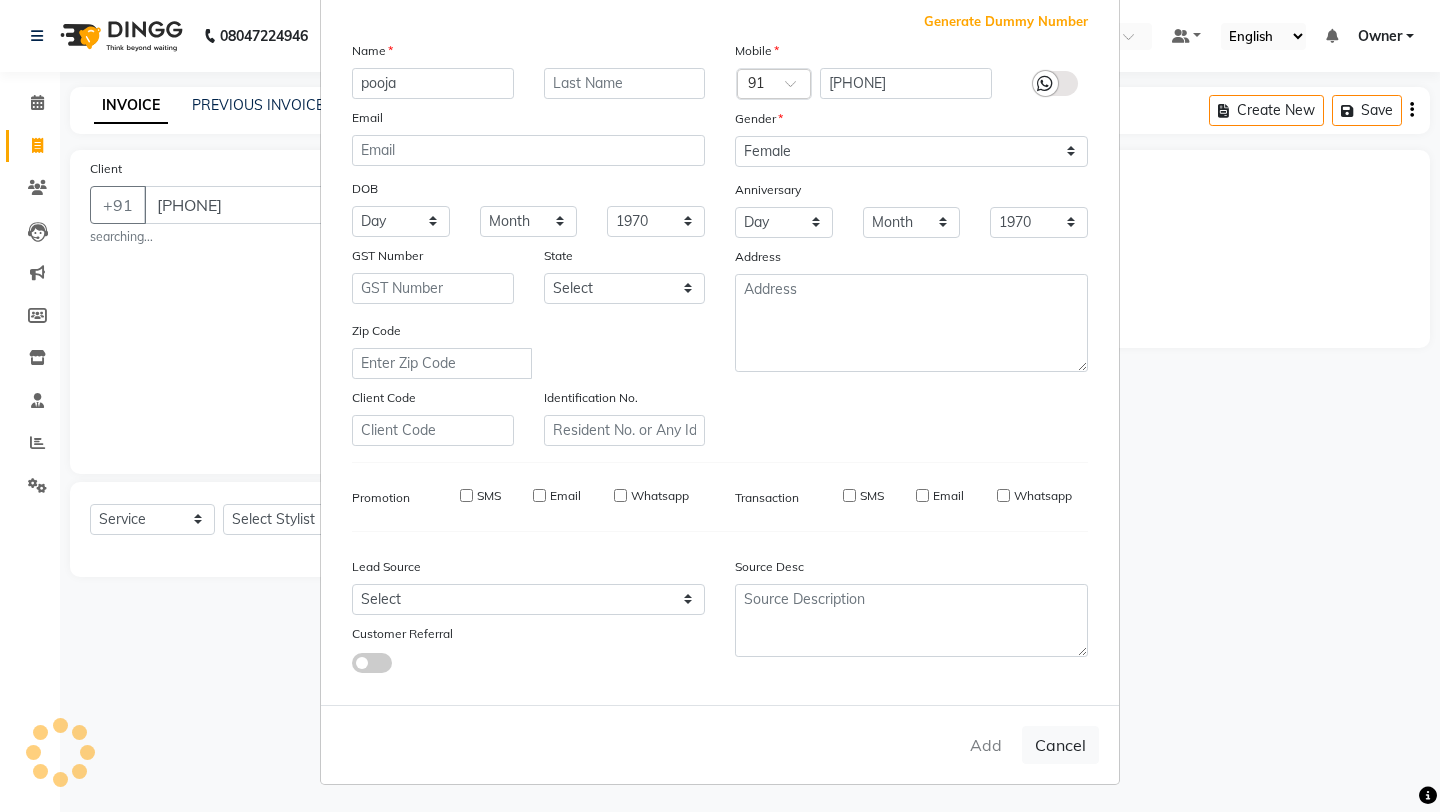 select 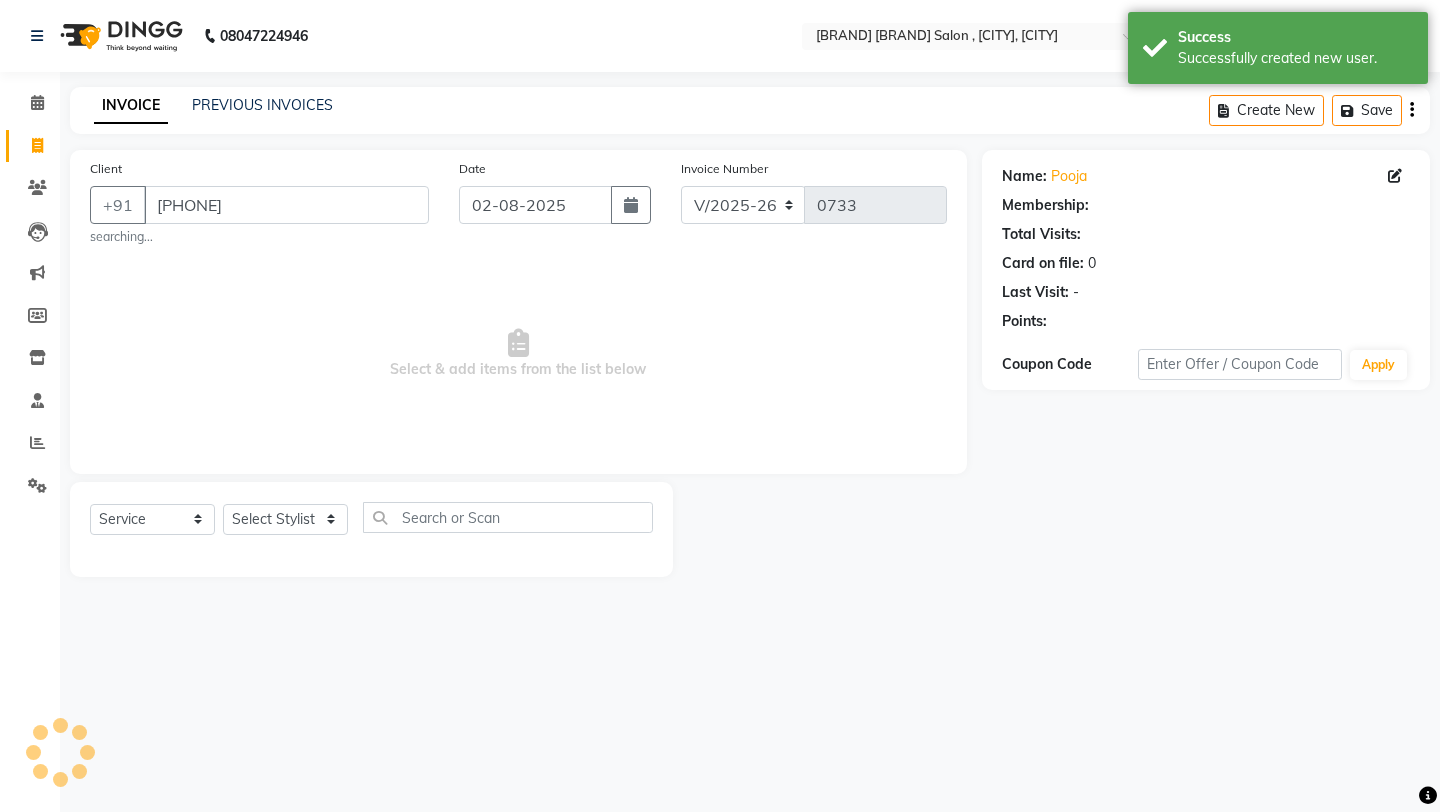 select on "1: Object" 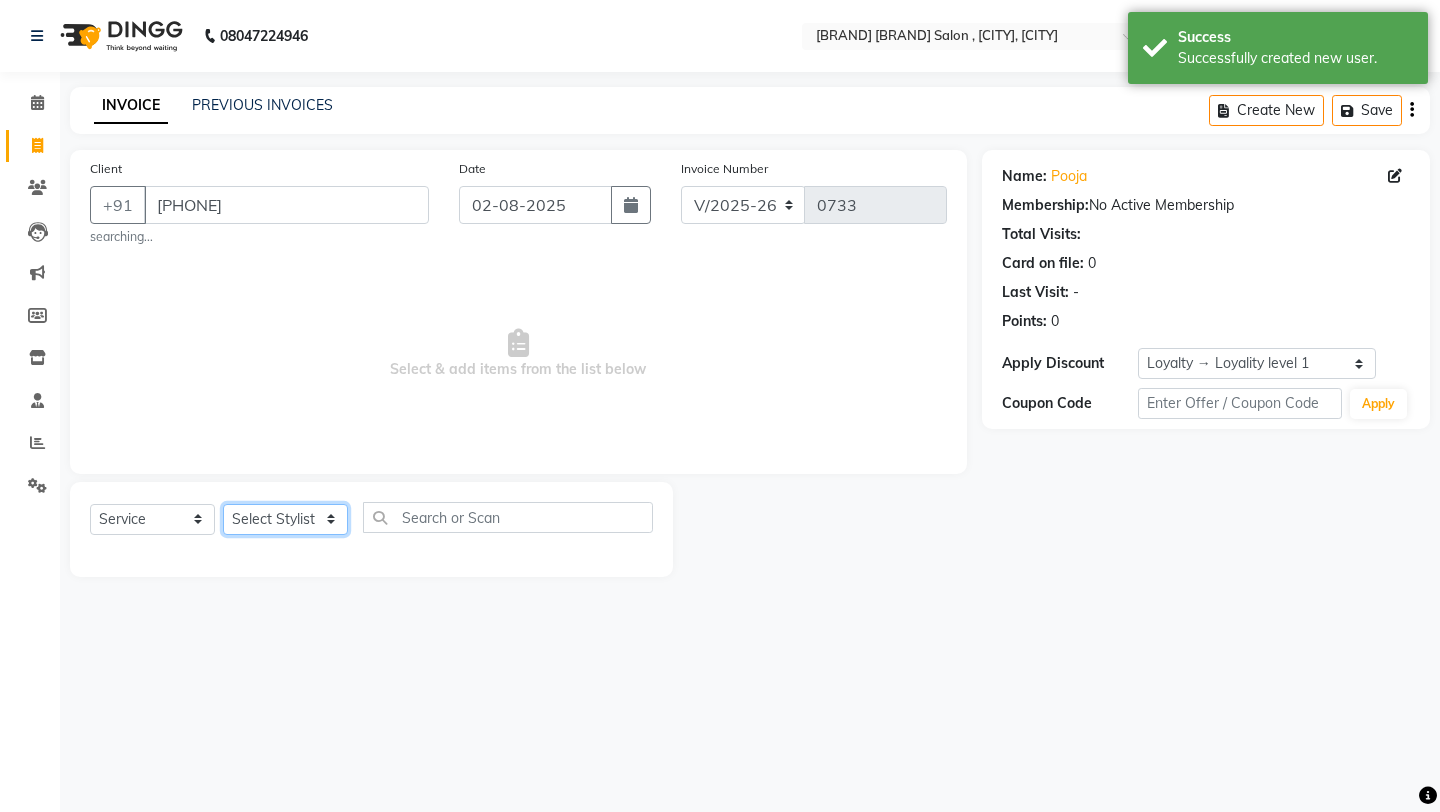 click on "Select Stylist [FIRST] [FIRST] [FIRST] Owner [FIRST] [FIRST] [FIRST] [FIRST] [FIRST] [FIRST] [FIRST]" 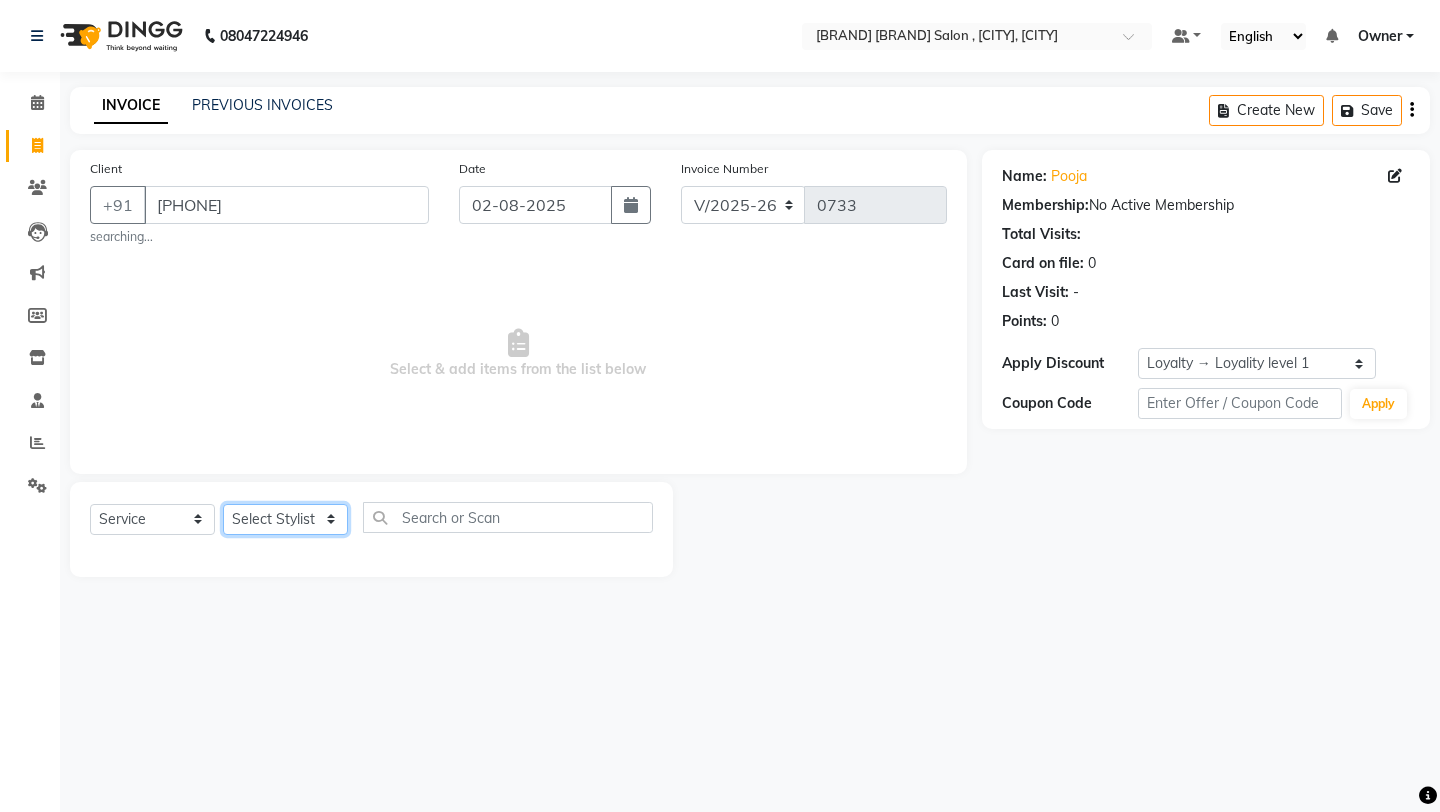 select on "84246" 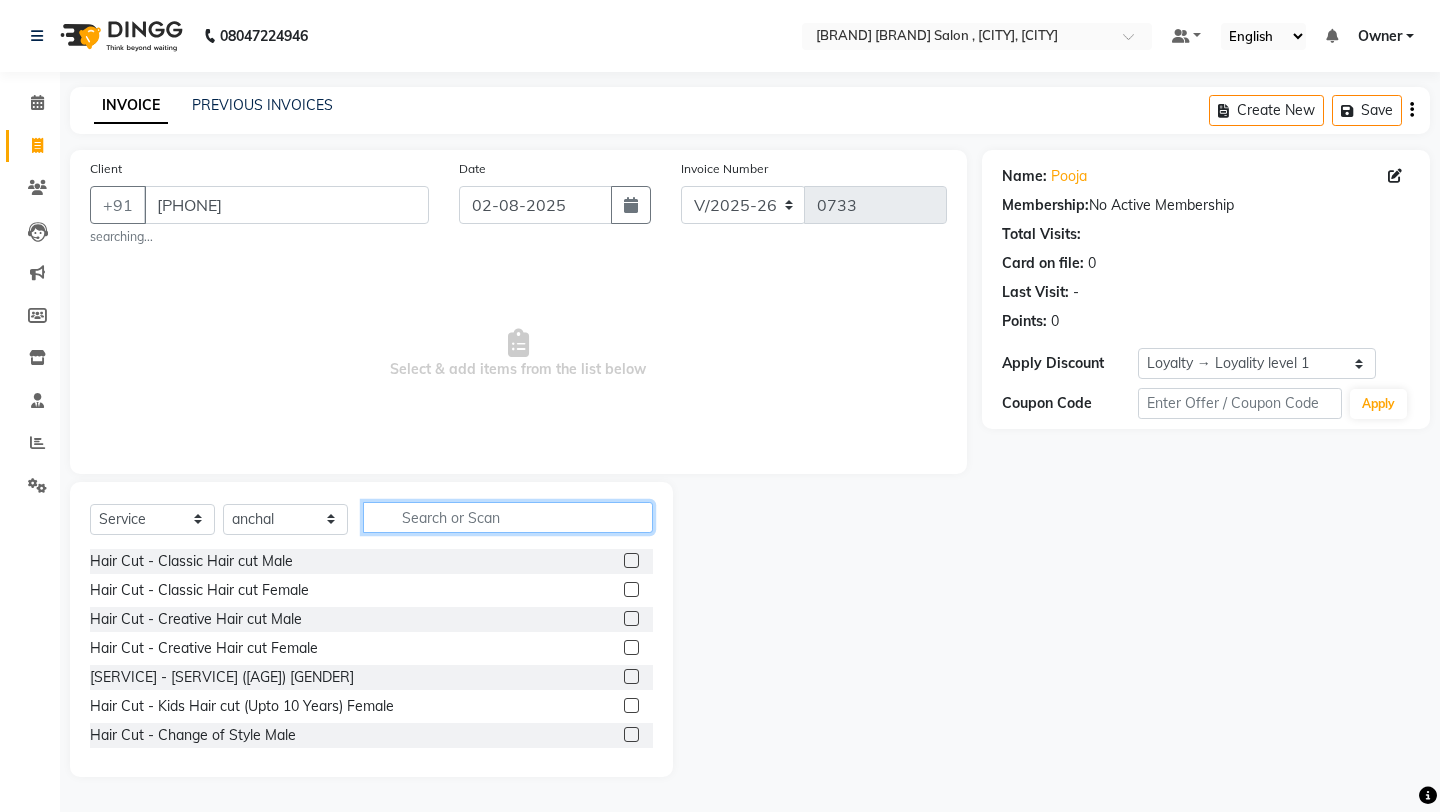 click 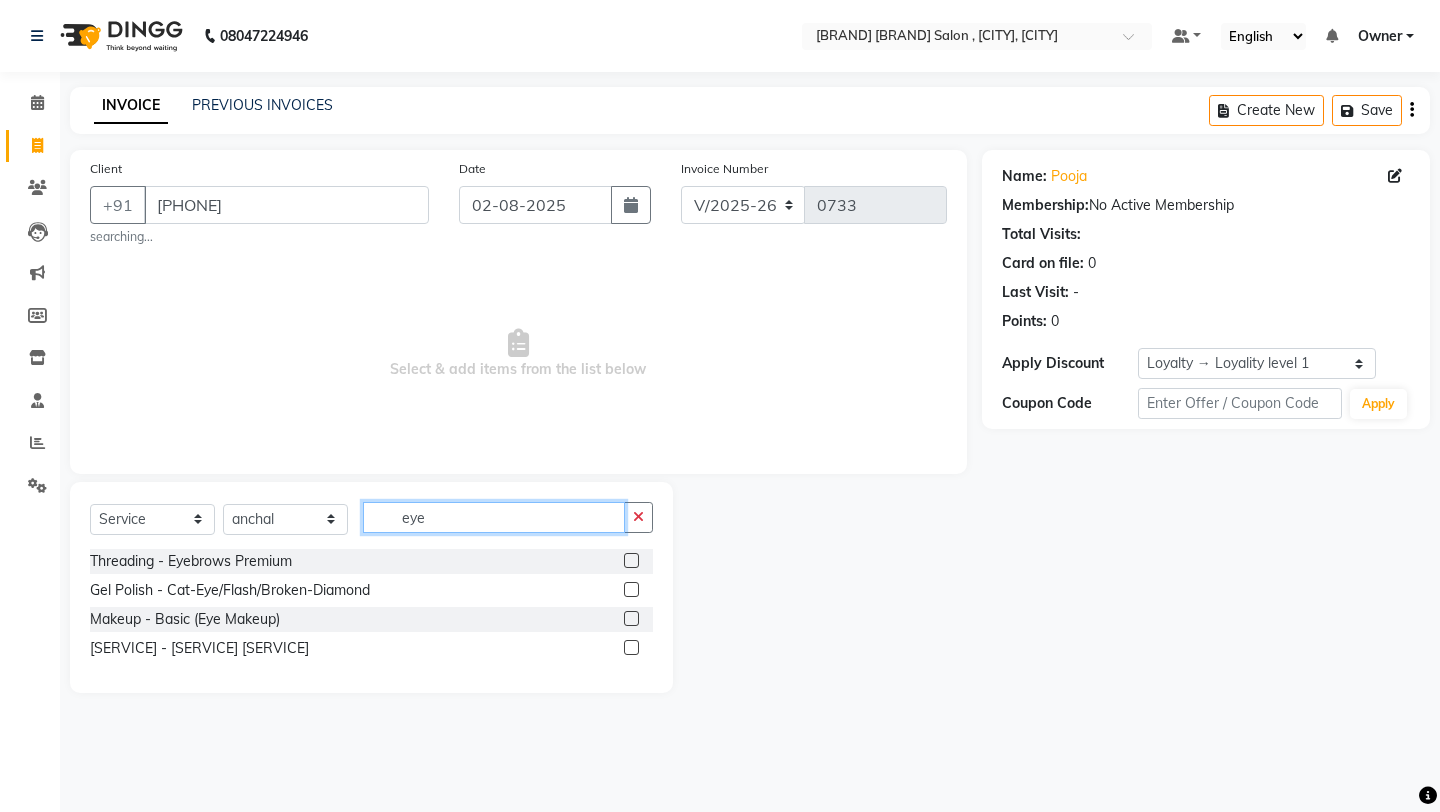 type on "eye" 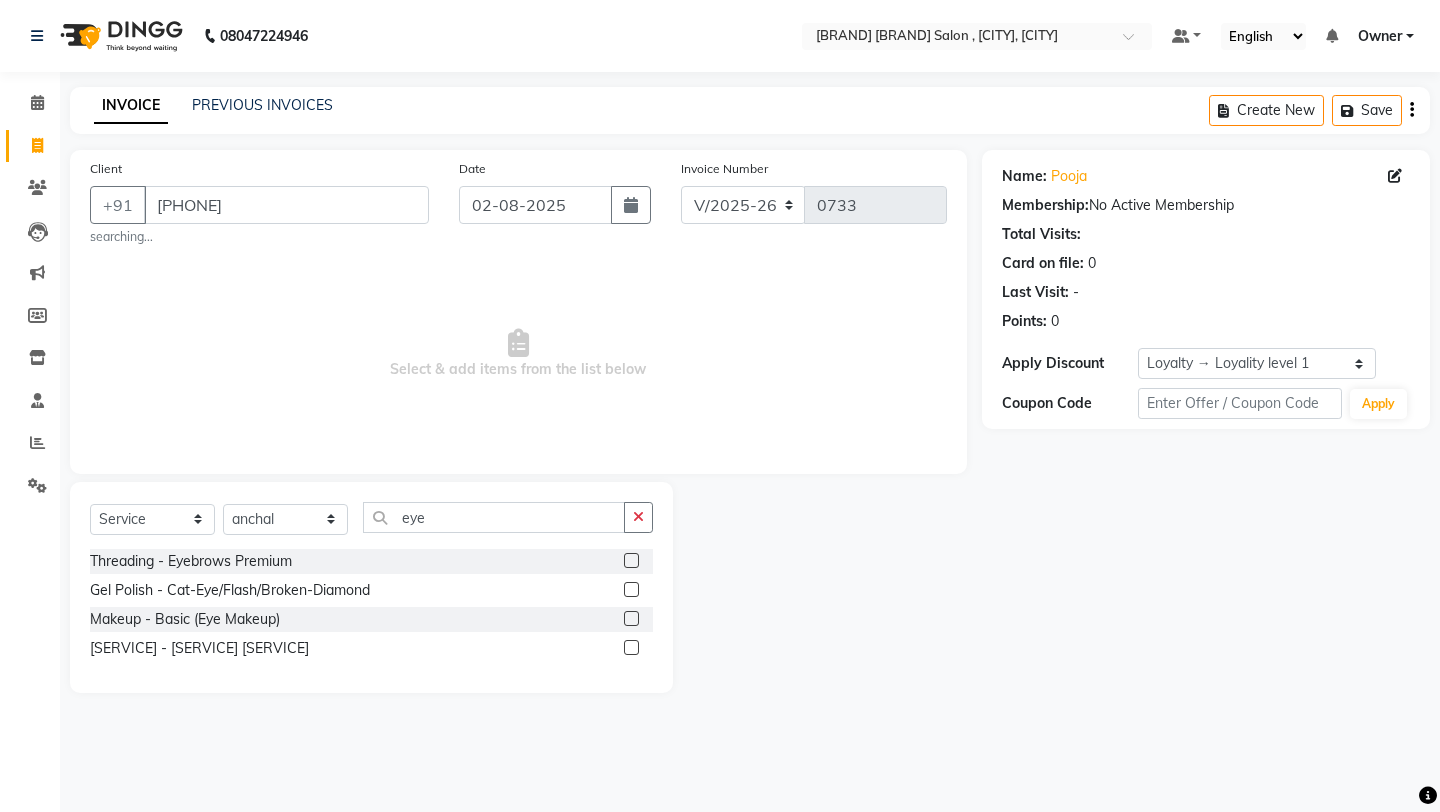 click 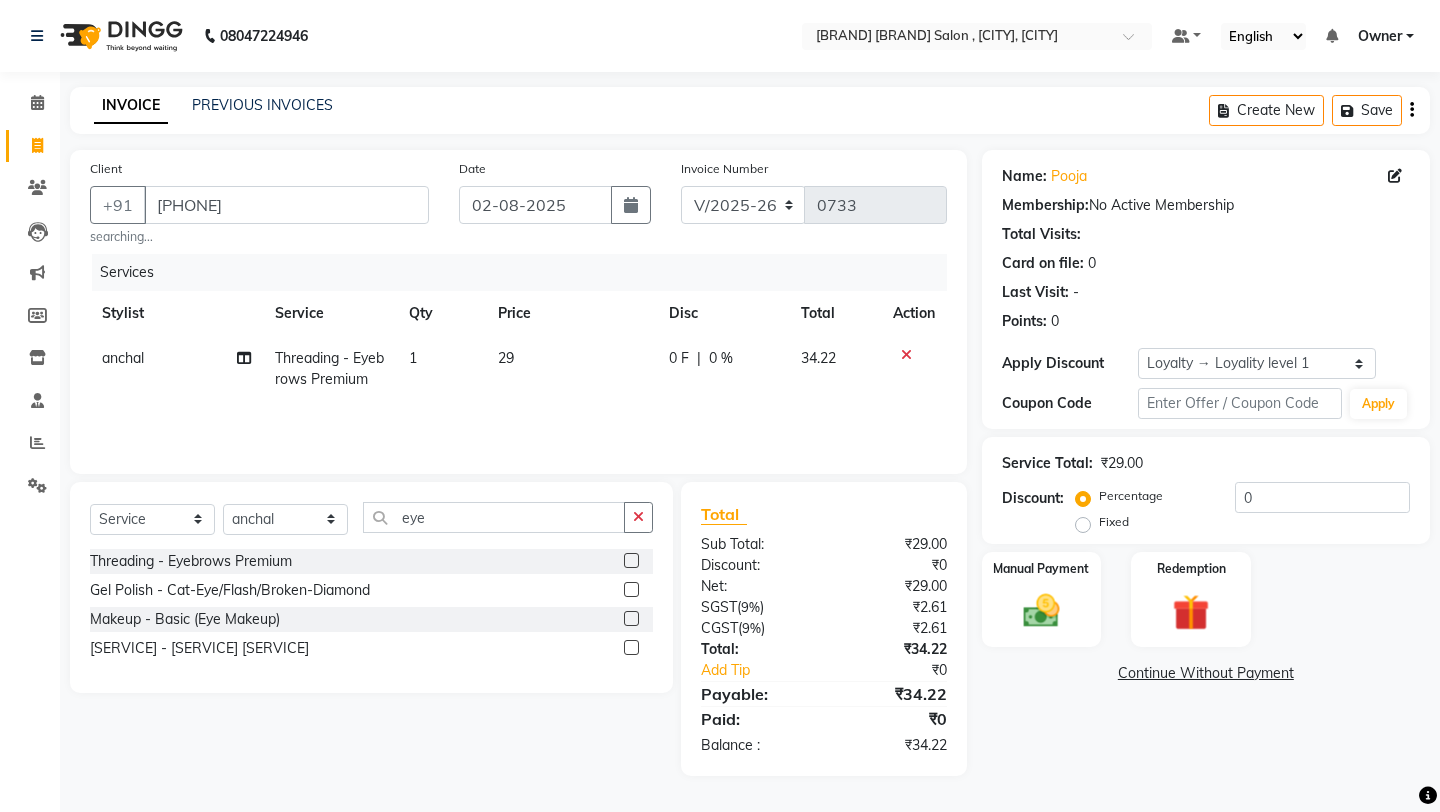 click 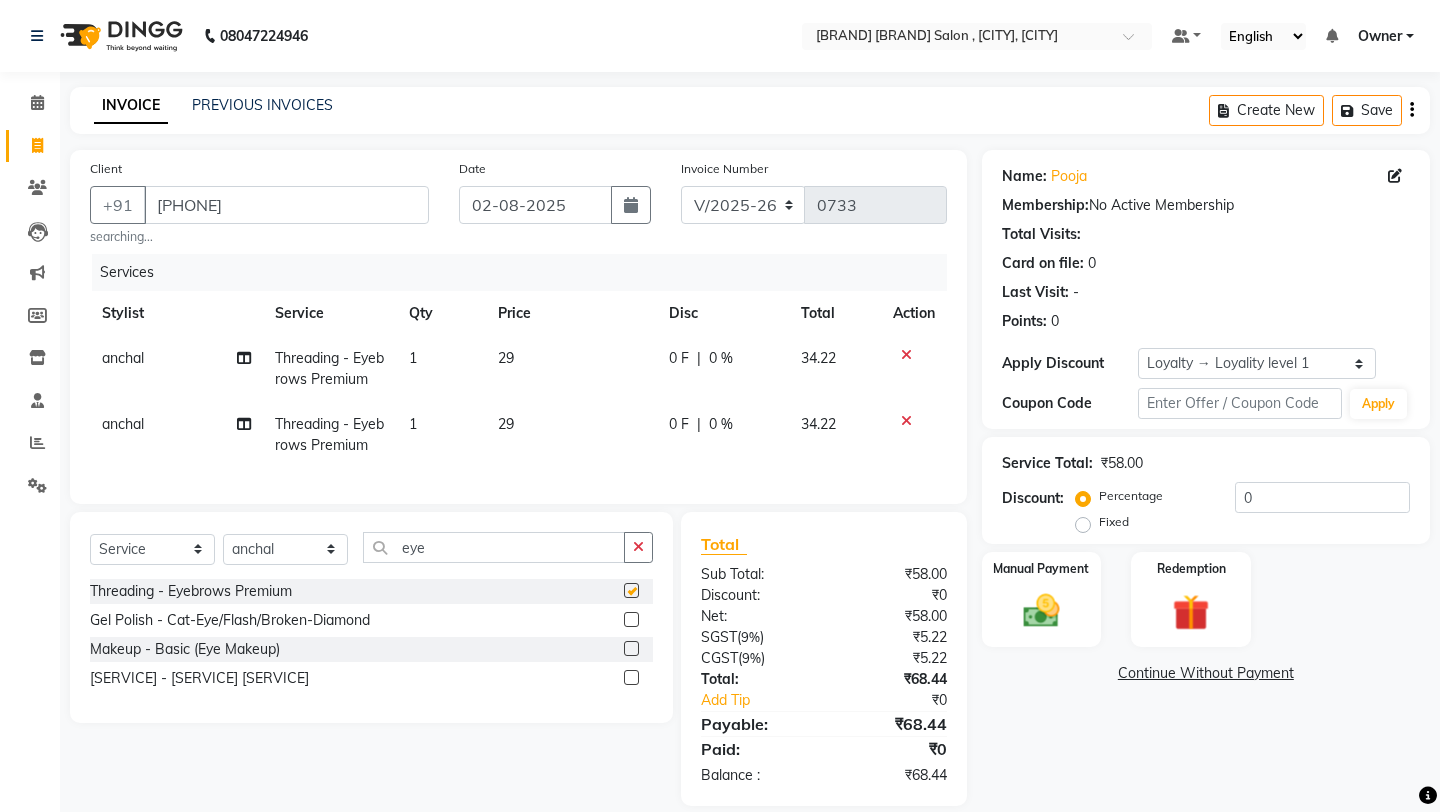 checkbox on "false" 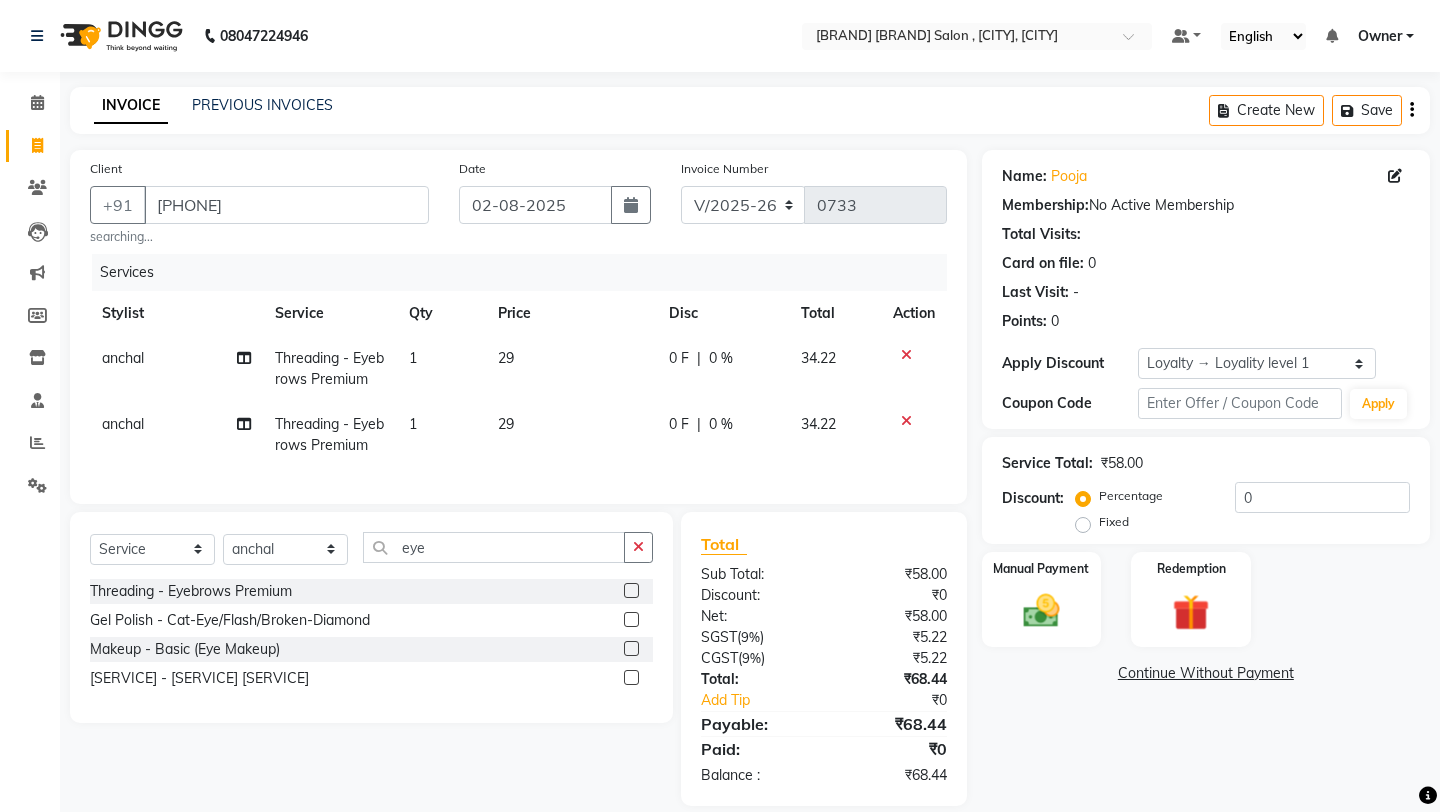 click on "29" 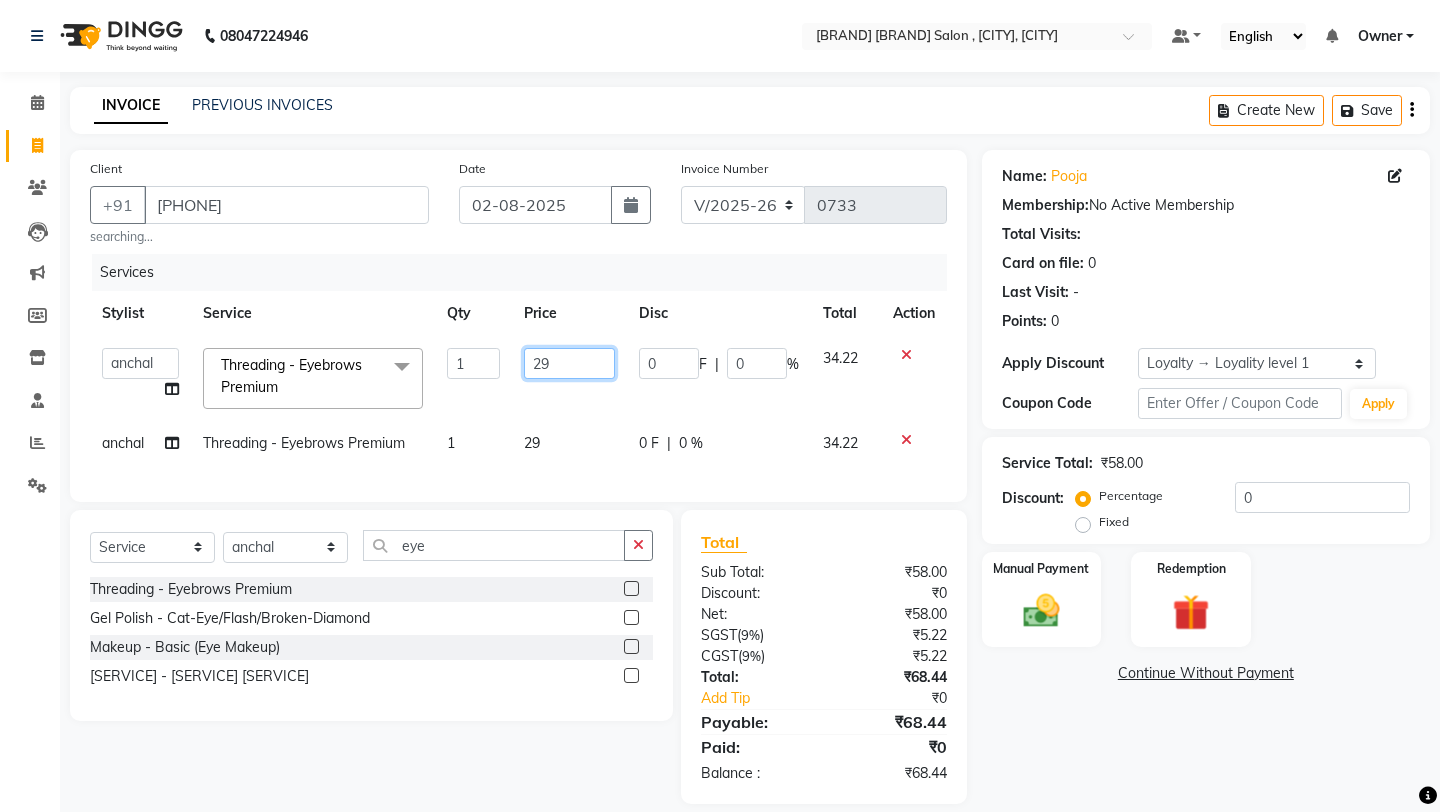 click on "29" 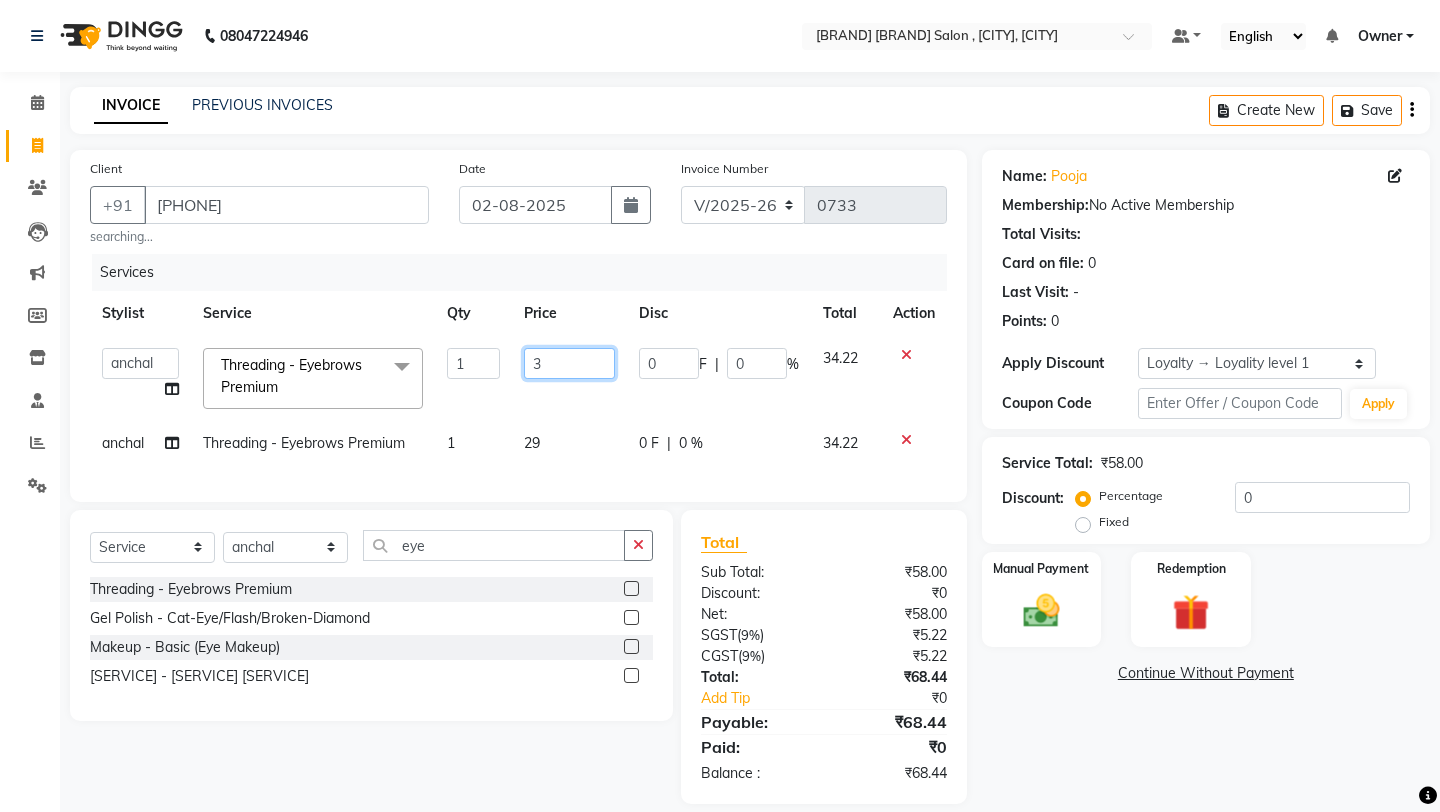 type on "30" 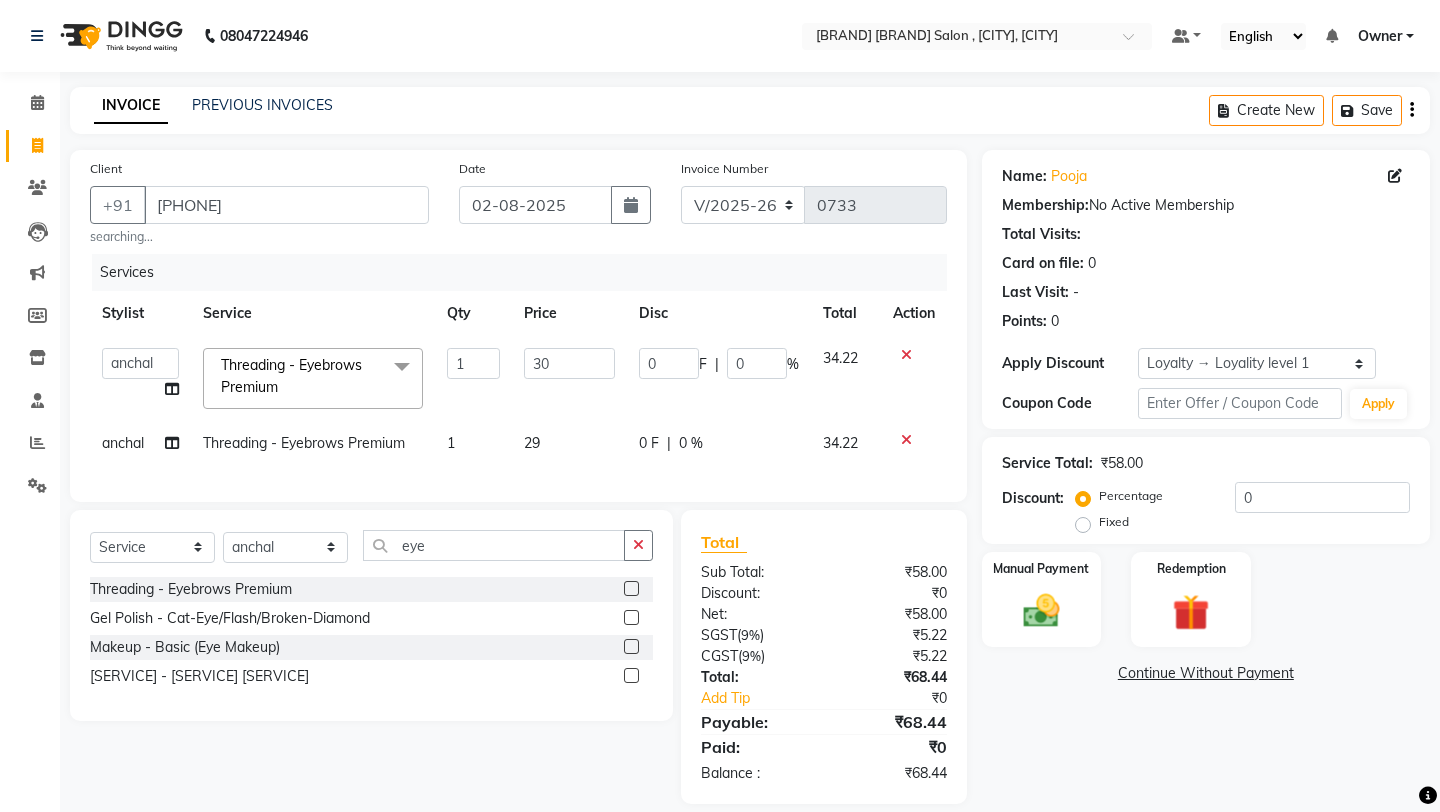 click on "29" 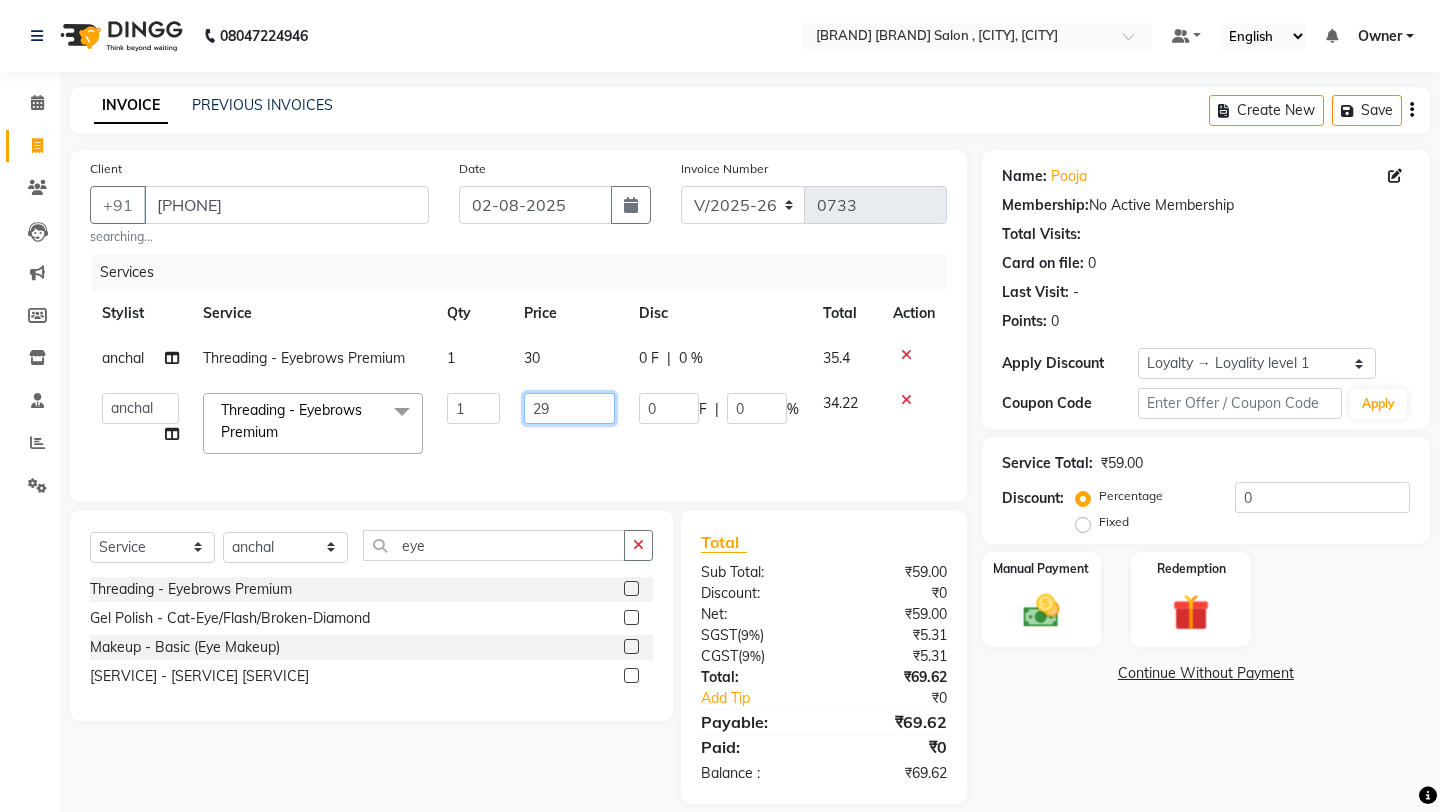 click on "29" 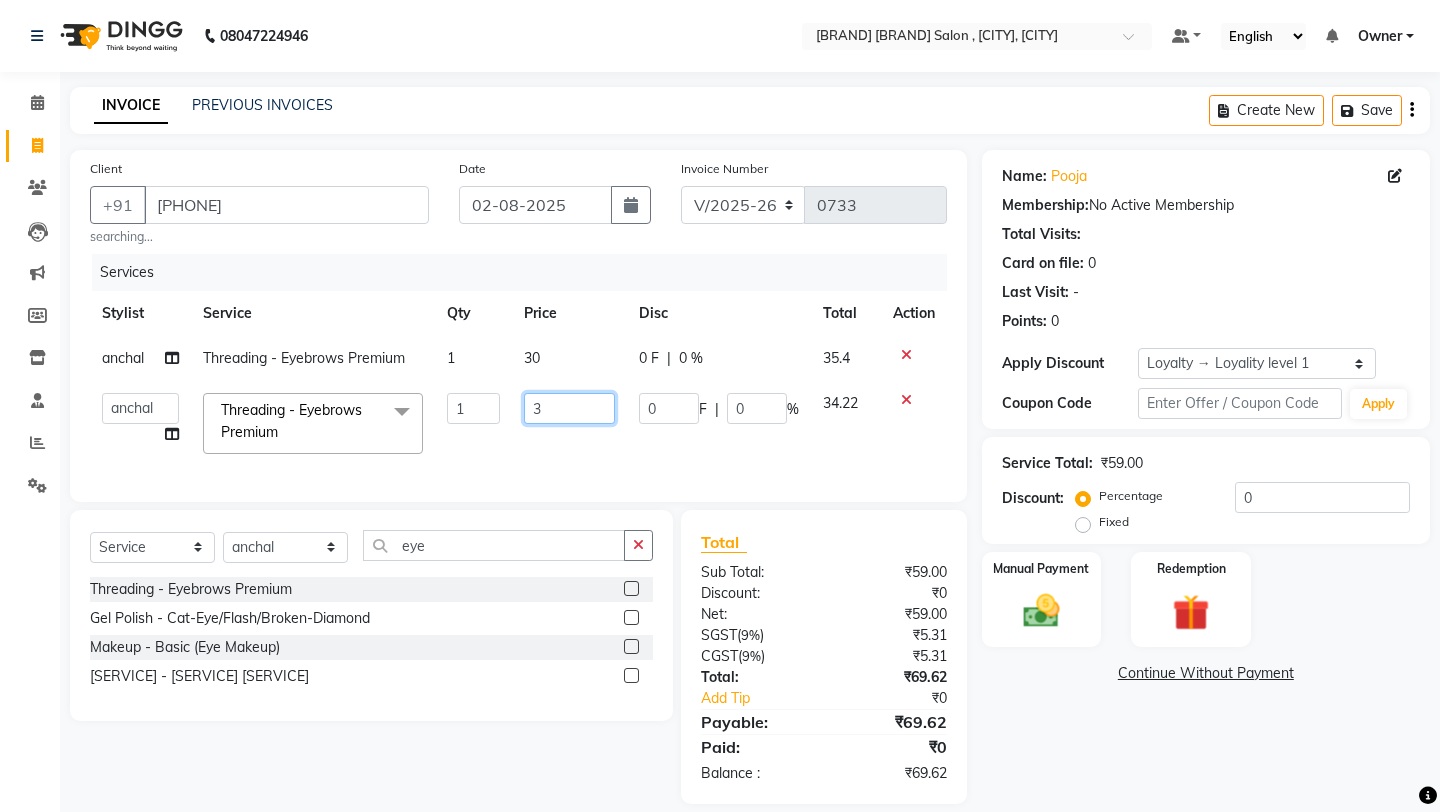 type on "30" 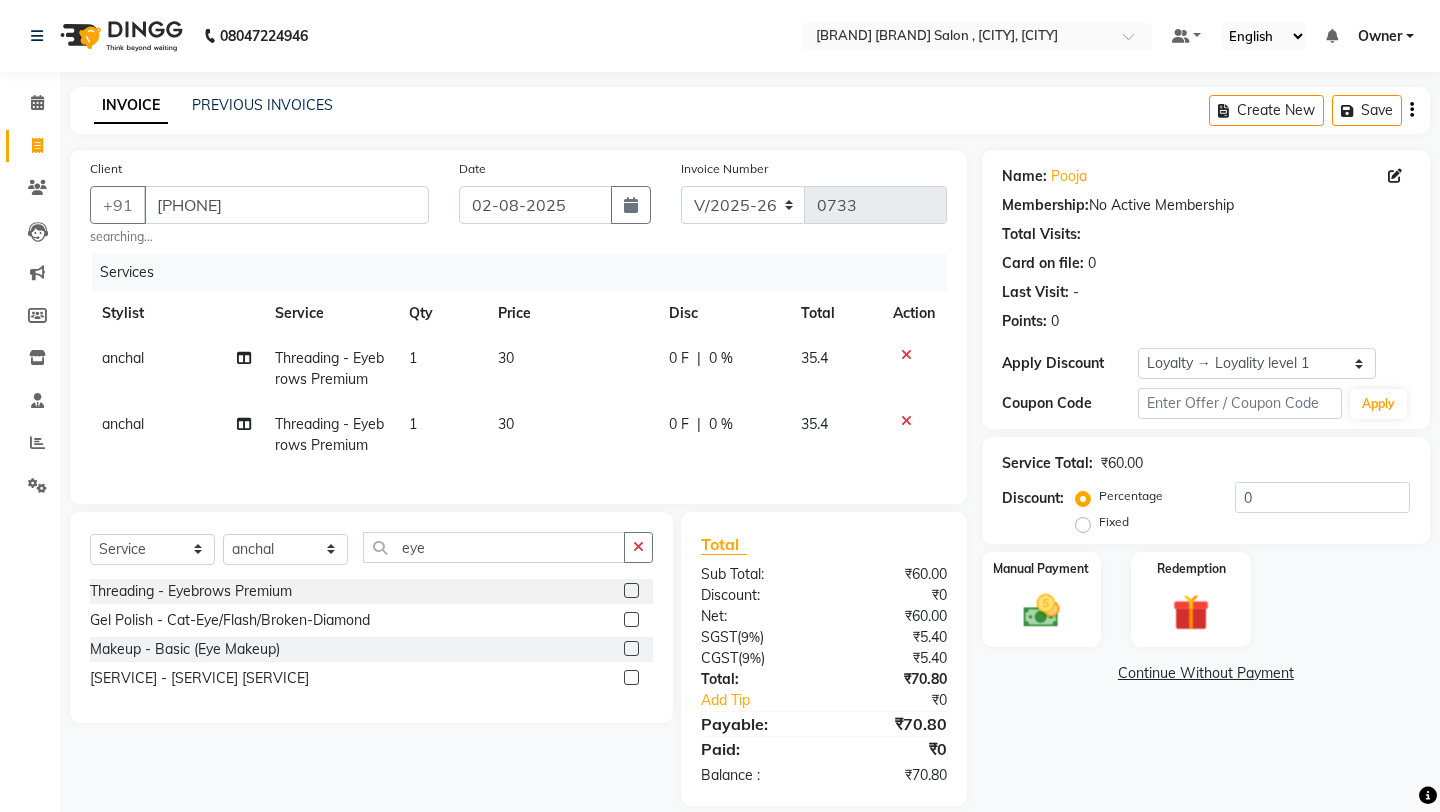 click on "Client +[COUNTRY CODE] [PHONE] searching... Date [DATE] Invoice Number [INVOICE] [INVOICE]-[YEAR] [NUMBER] Services Stylist Service Qty Price Disc Total Action [FIRST] [SERVICE] [SERVICE] 1 30 0 F | 0 % 35.4 [FIRST] [SERVICE] [SERVICE] 1 30 0 F | 0 % 35.4 Select Service Product Membership Package Voucher Prepaid Gift Card Select Stylist [FIRST] [FIRST] [FIRST] Owner [FIRST] [FIRST] [FIRST] [FIRST] [FIRST] [FIRST] [FIRST] eye [SERVICE] [SERVICE] - [SERVICE] Total Sub Total: [PRICE] Discount: 0 Net: [PRICE] SGST ( 9% ) [PRICE] CGST ( 9% ) [PRICE] Total: [PRICE] Add Tip 0 Payable: [PRICE] Paid: 0 Balance : [PRICE]" 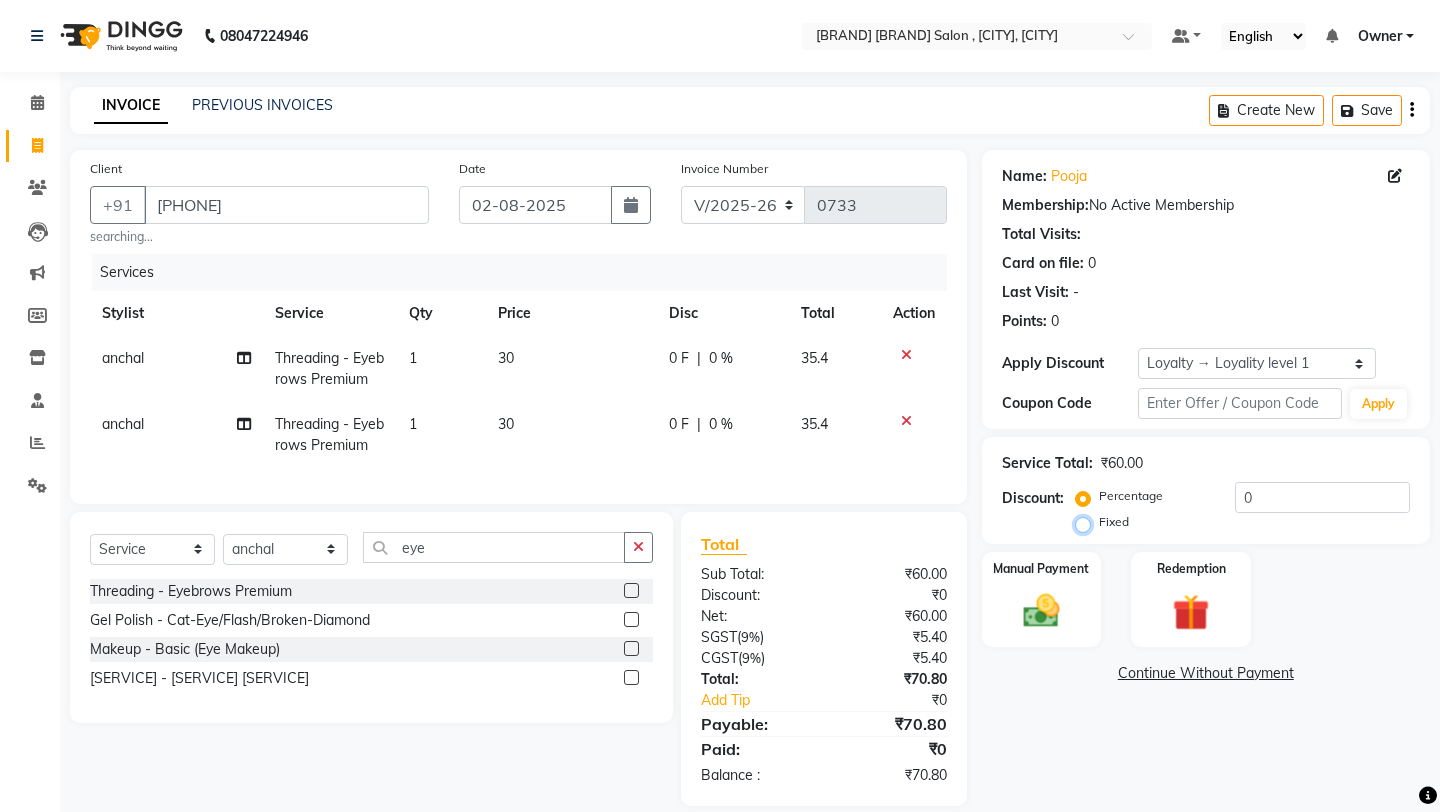 click on "Fixed" at bounding box center [1087, 522] 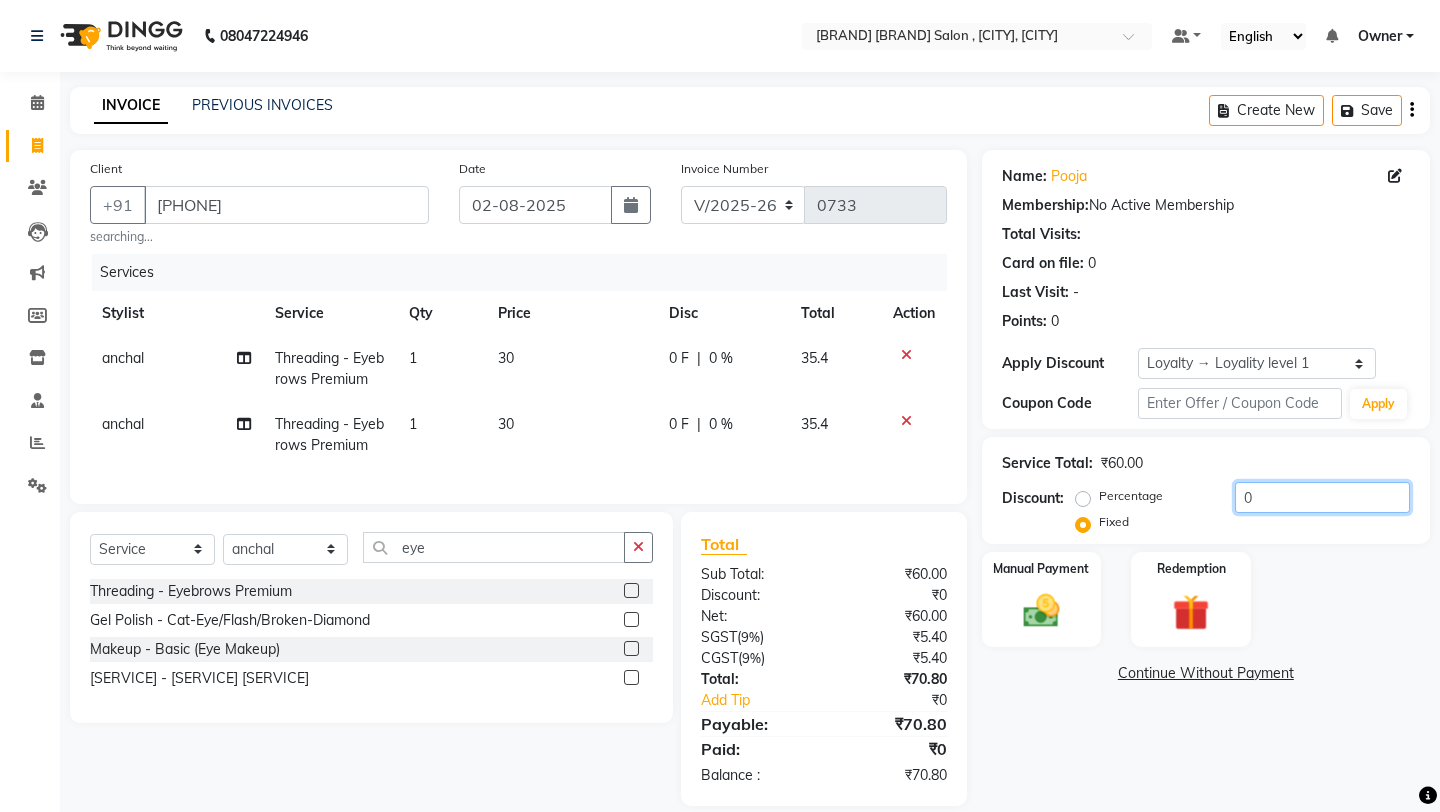 click on "0" 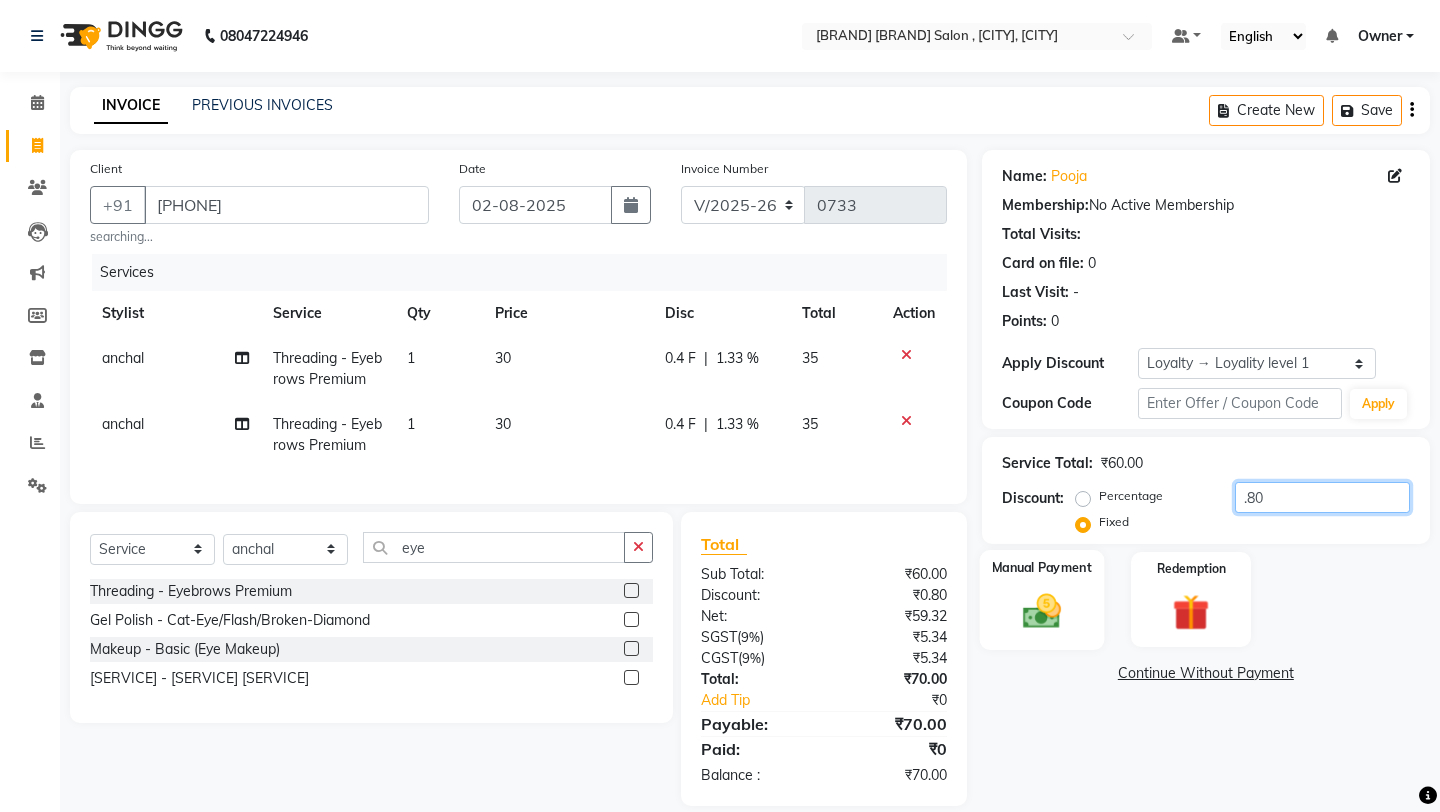 type on ".80" 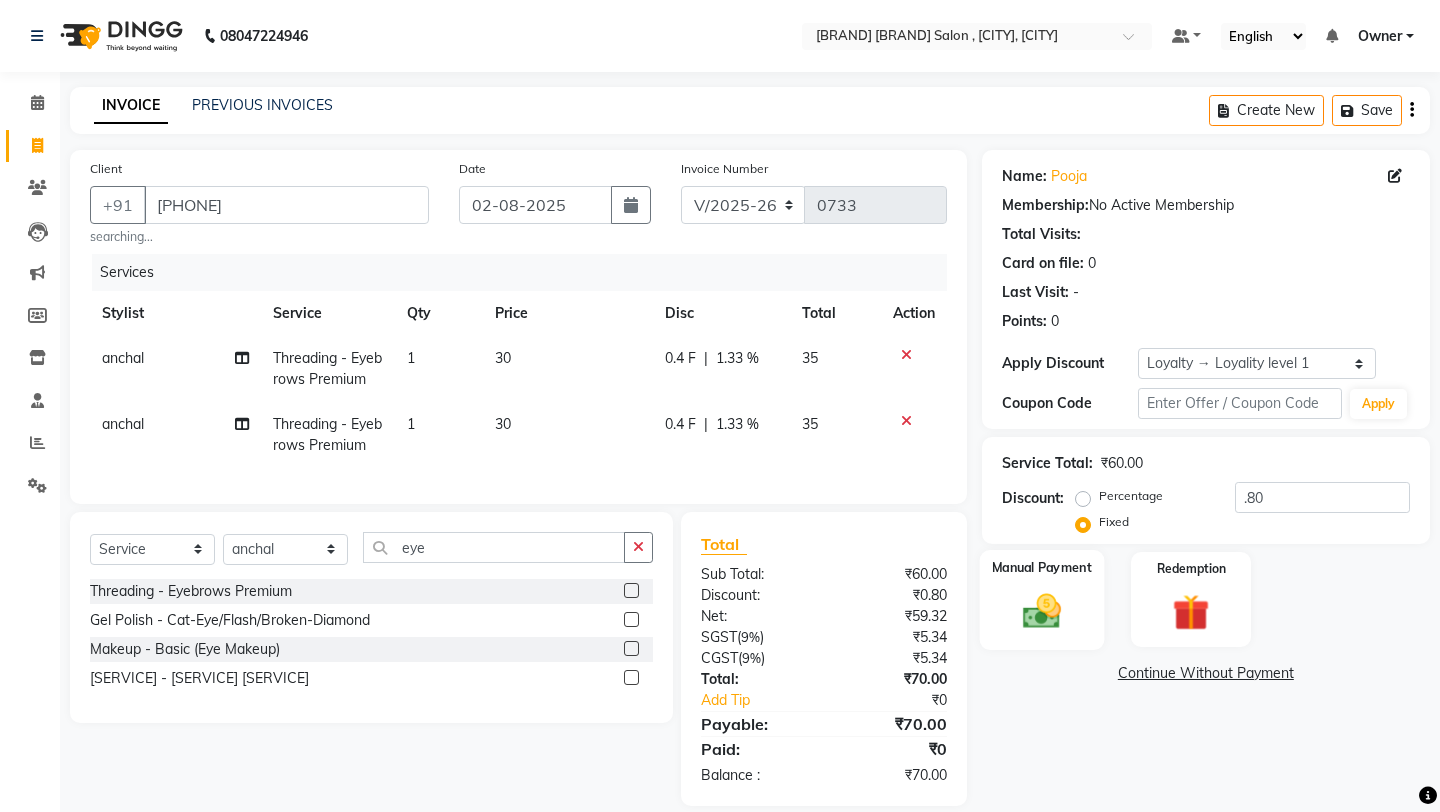 click 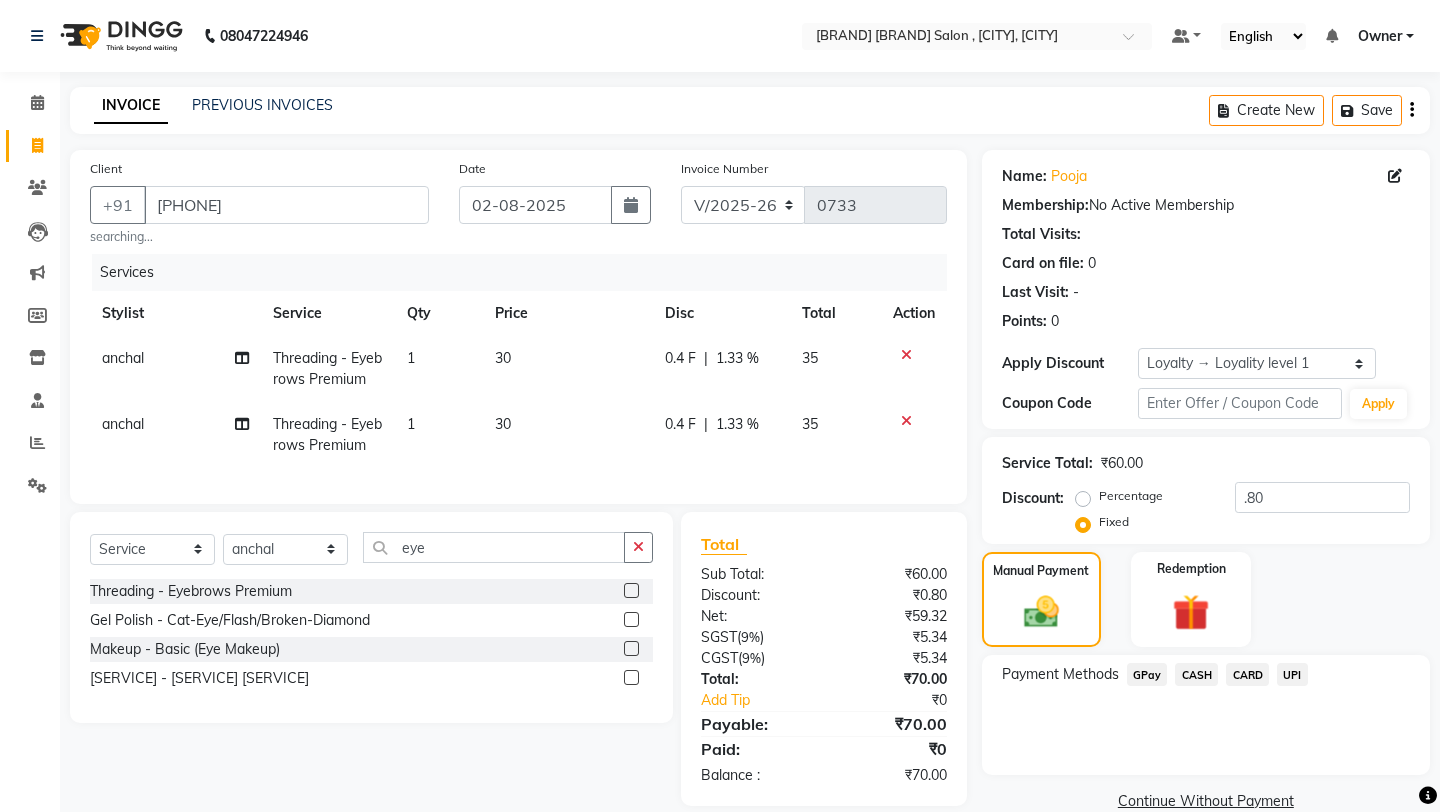 click on "UPI" 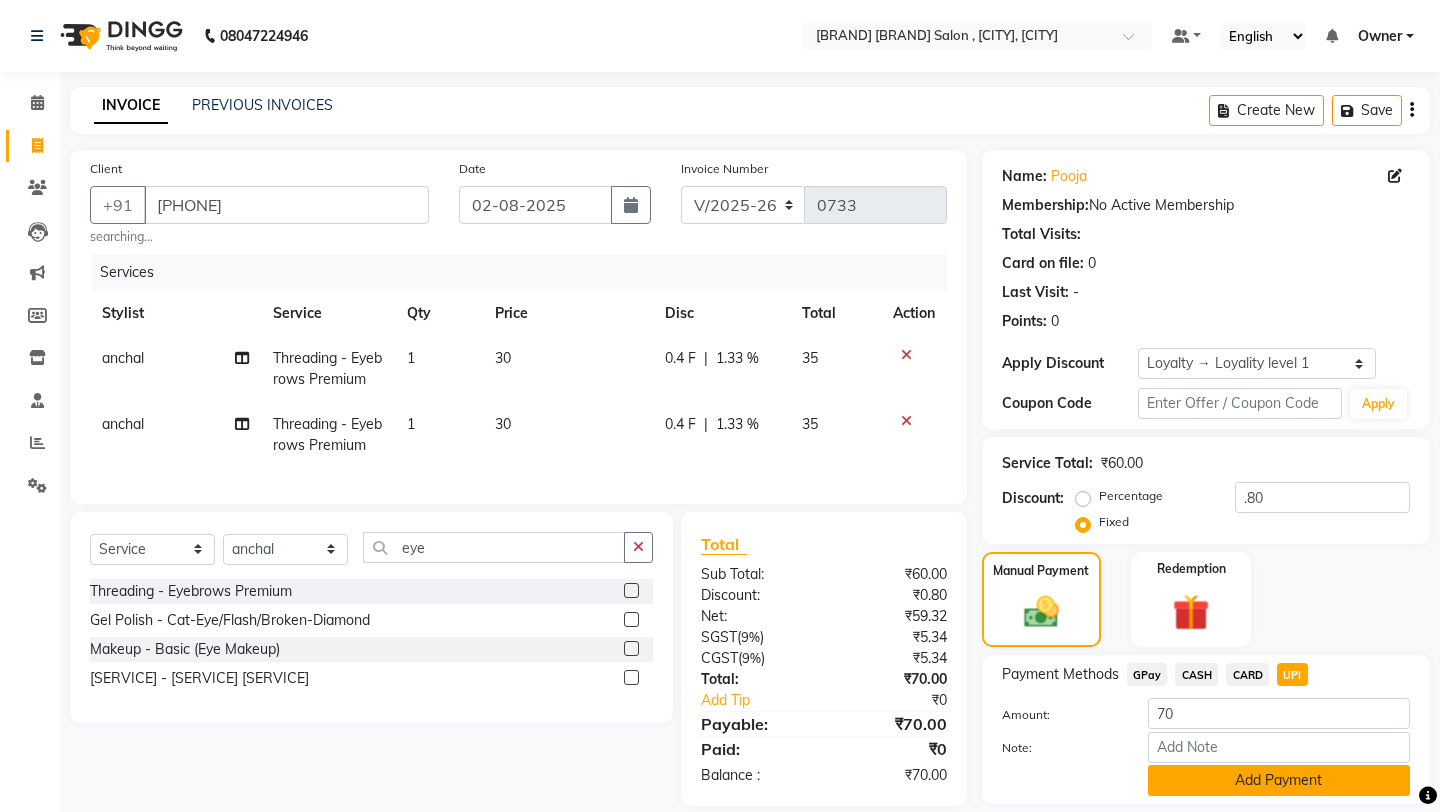 click on "Add Payment" 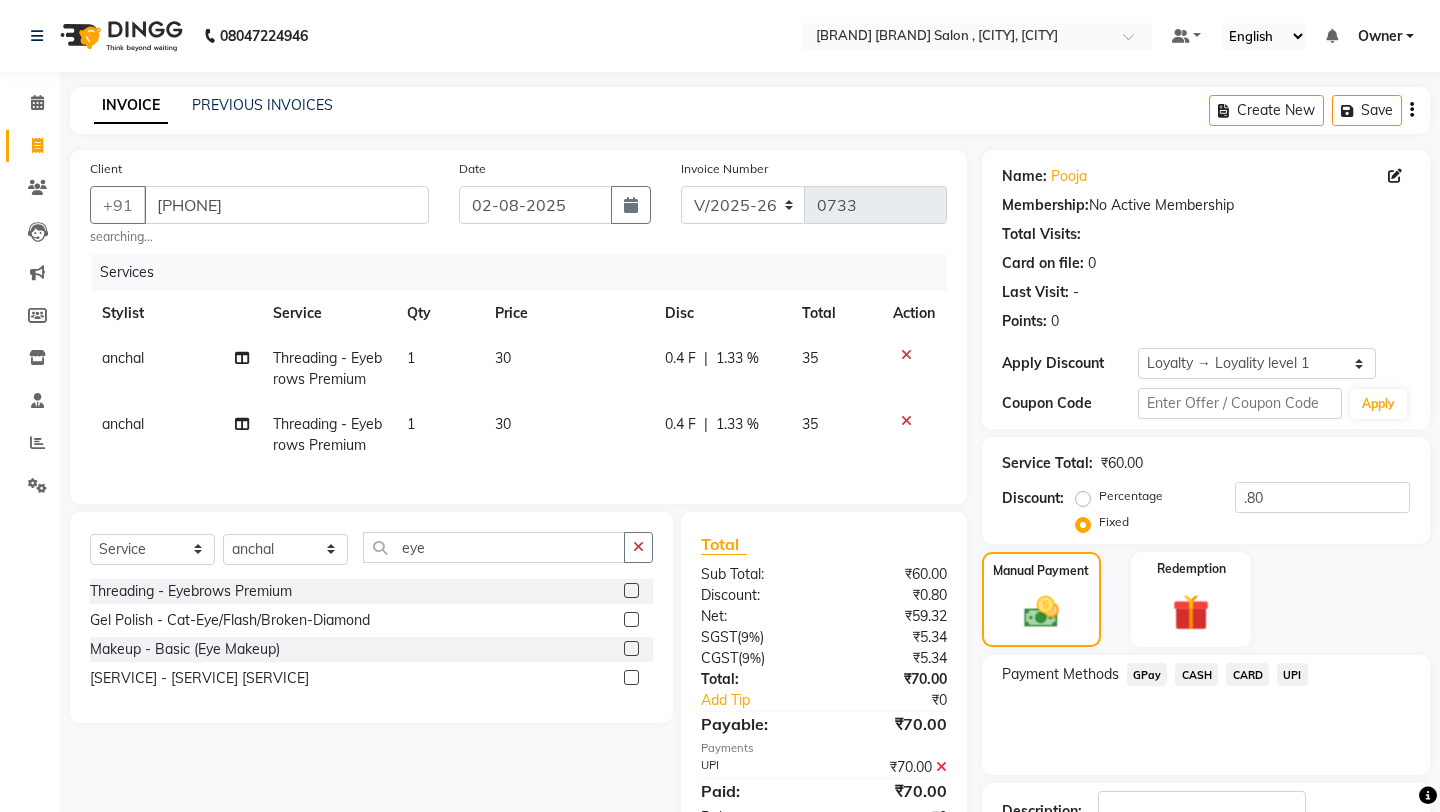 click on "Payment Methods  GPay   CASH   CARD   UPI" 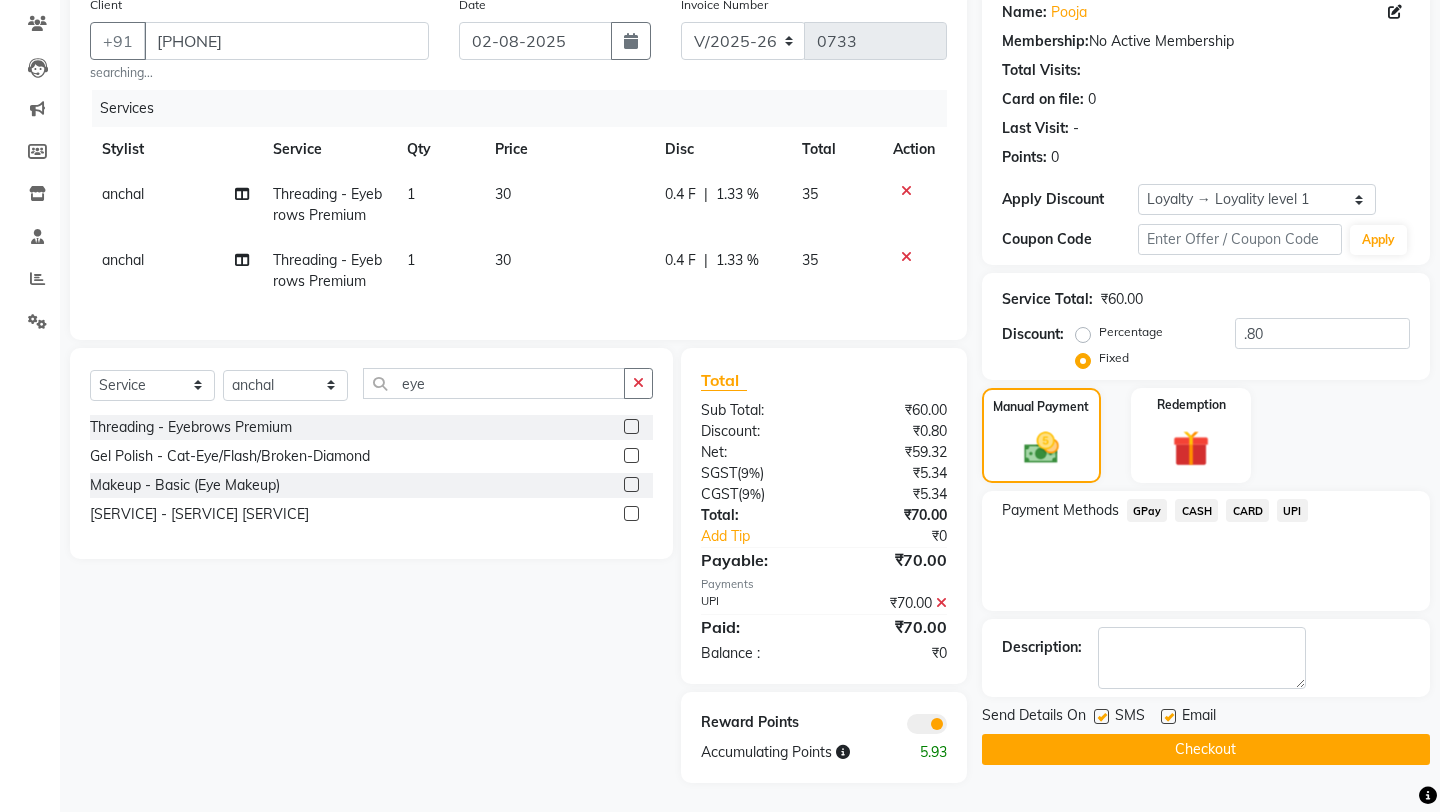 scroll, scrollTop: 165, scrollLeft: 0, axis: vertical 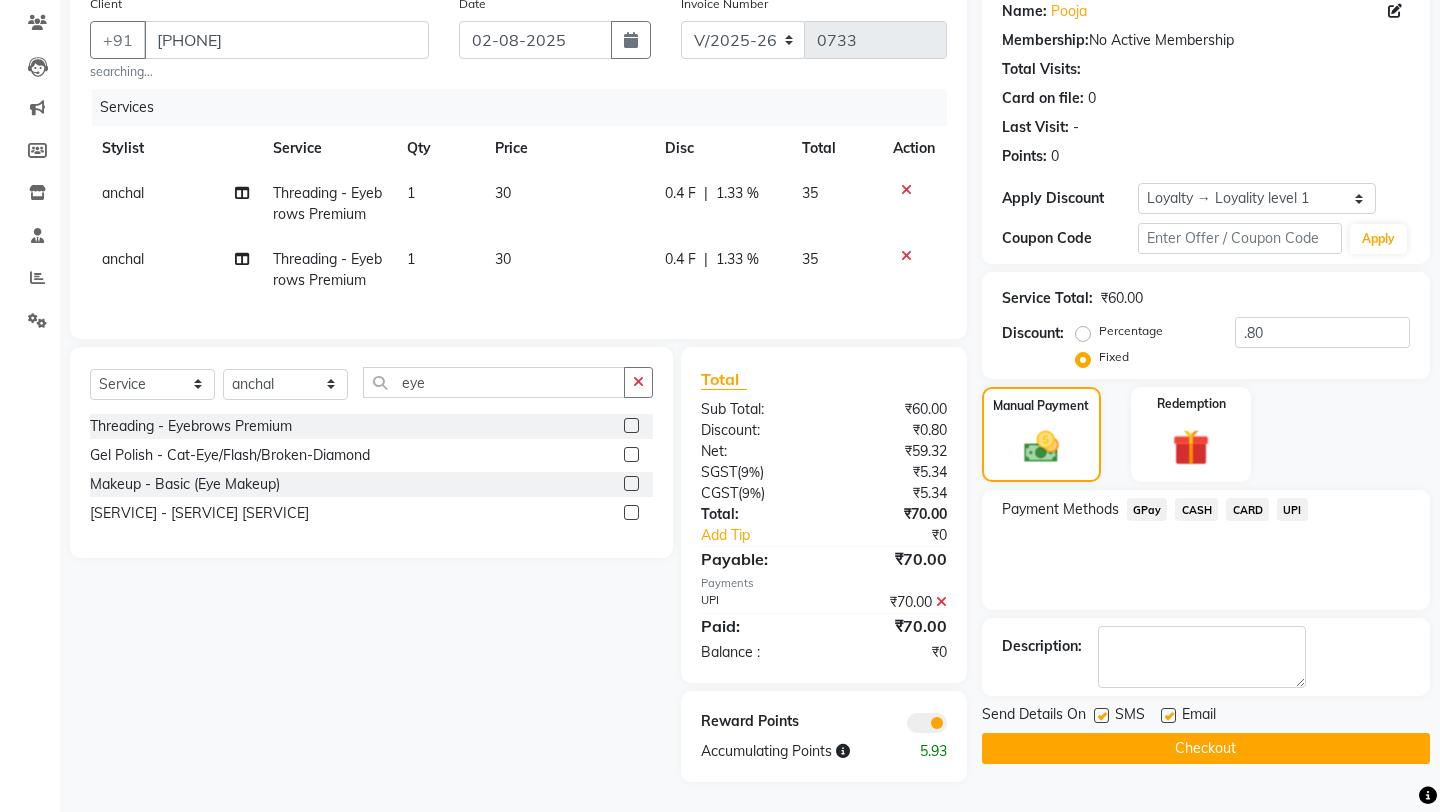 click on "Checkout" 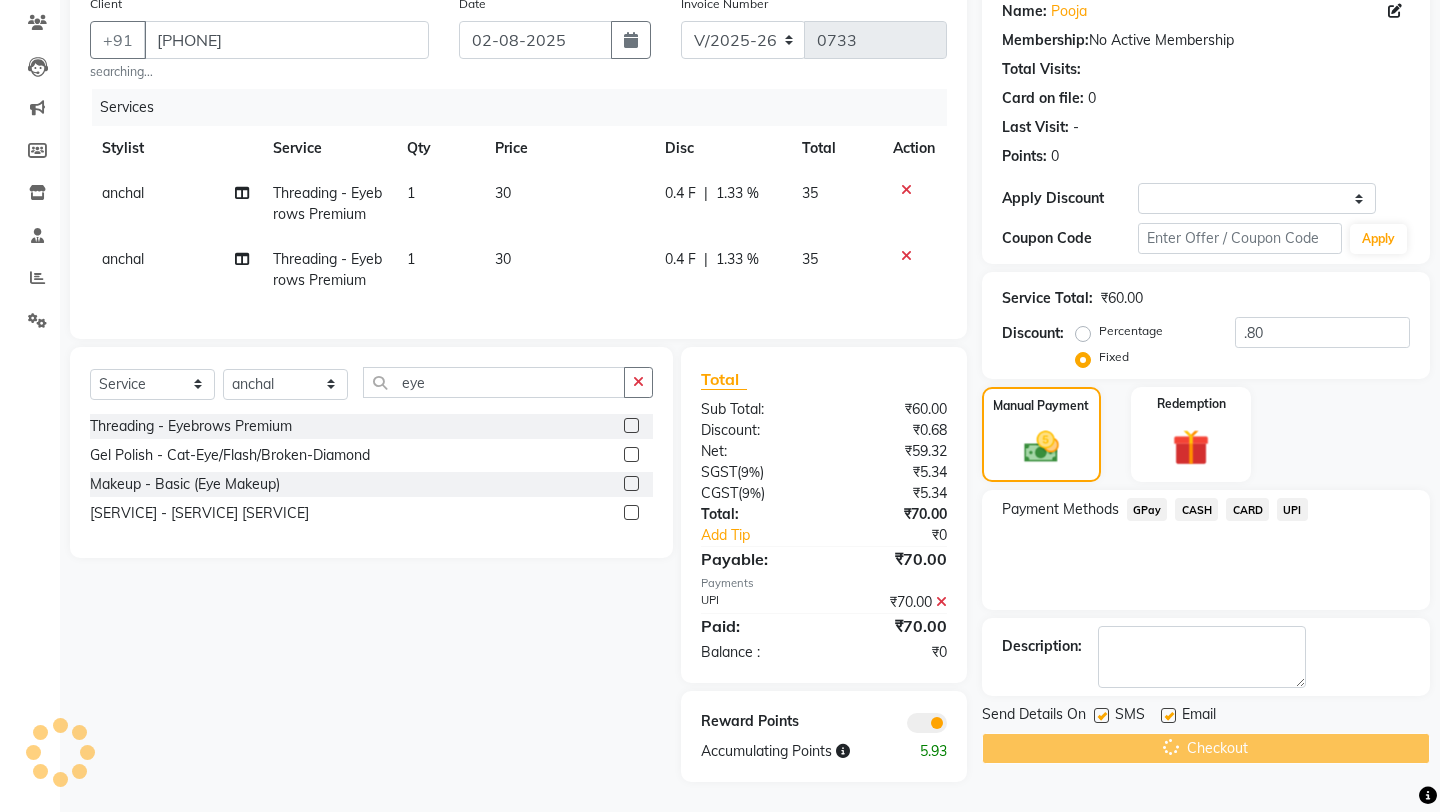 scroll, scrollTop: 0, scrollLeft: 0, axis: both 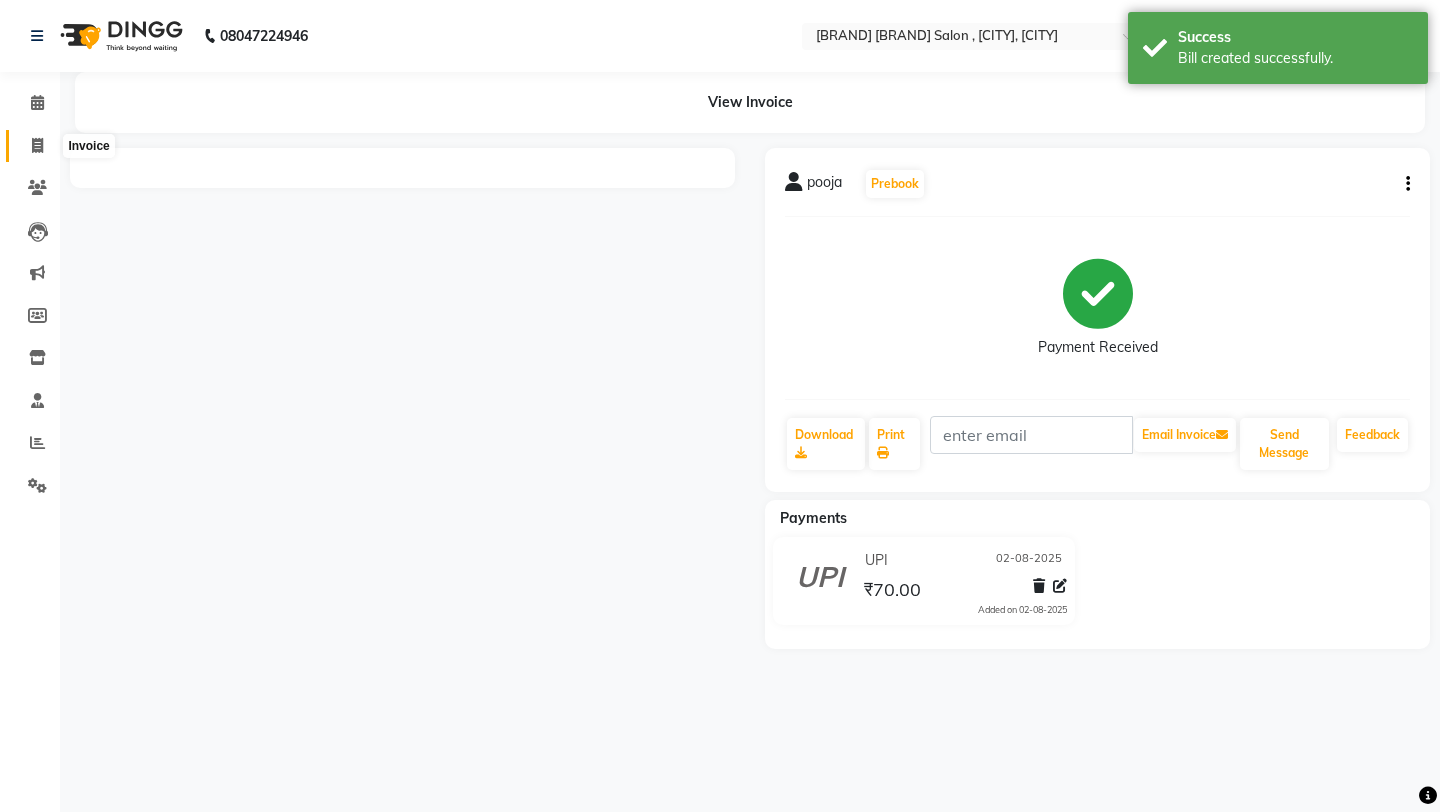 click 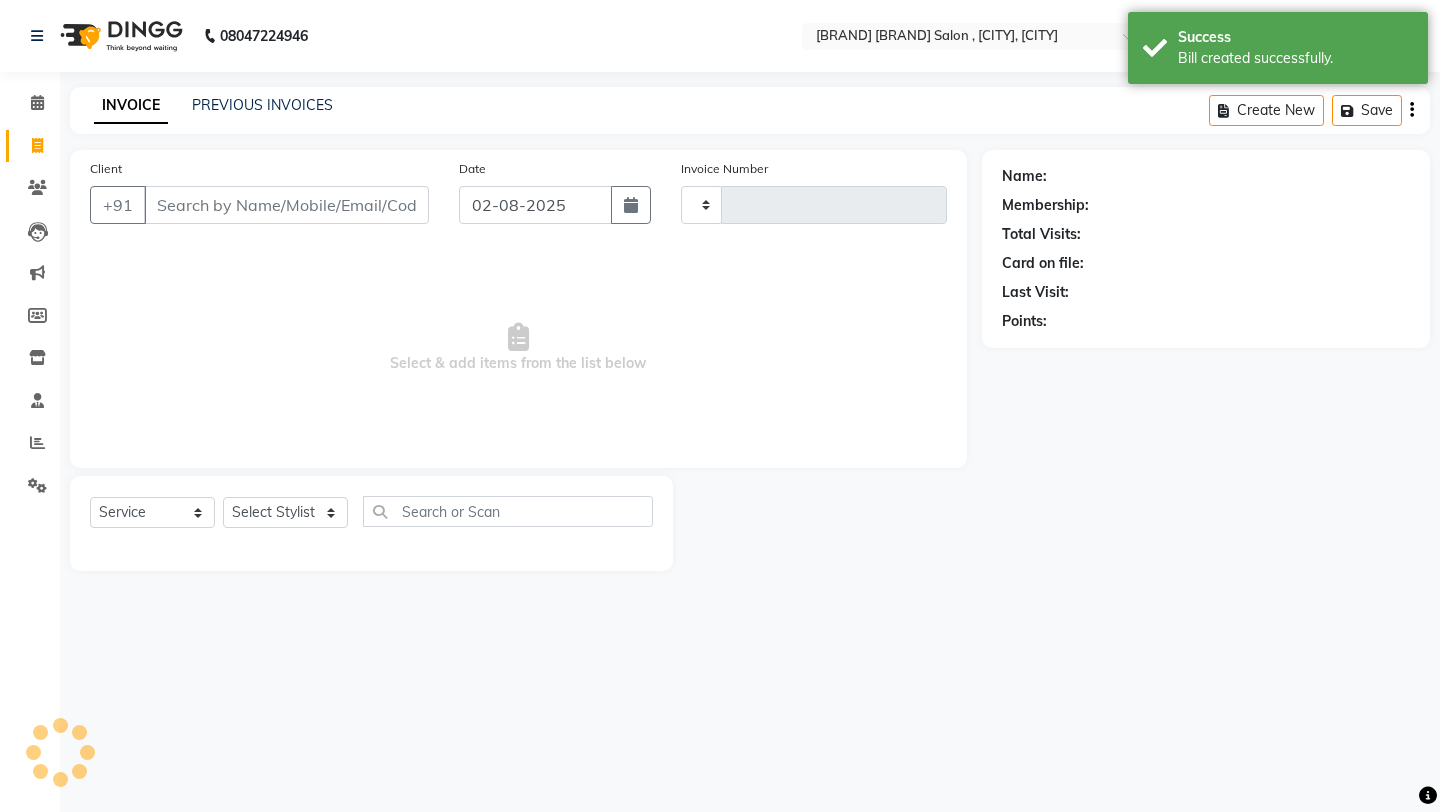 type on "0734" 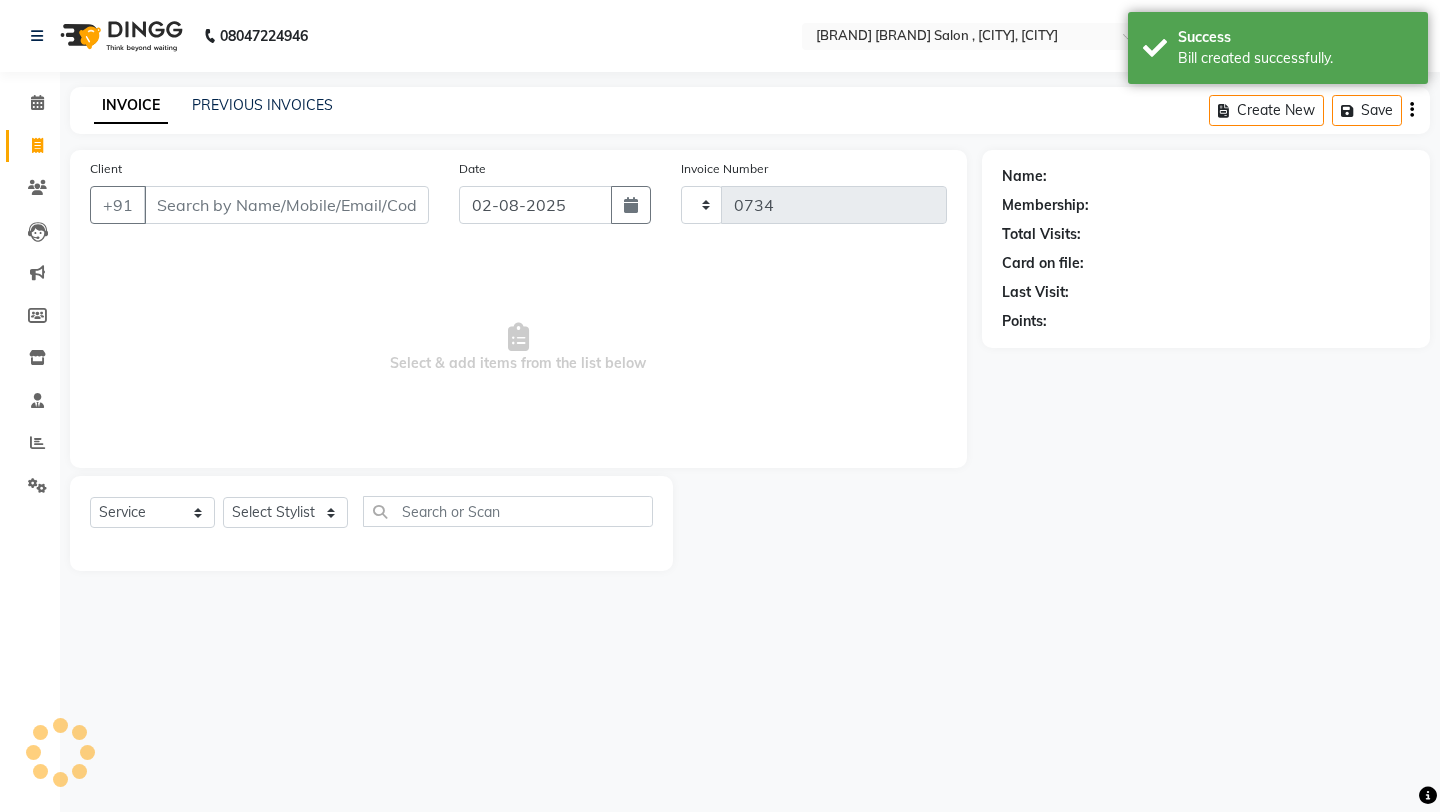 select on "8117" 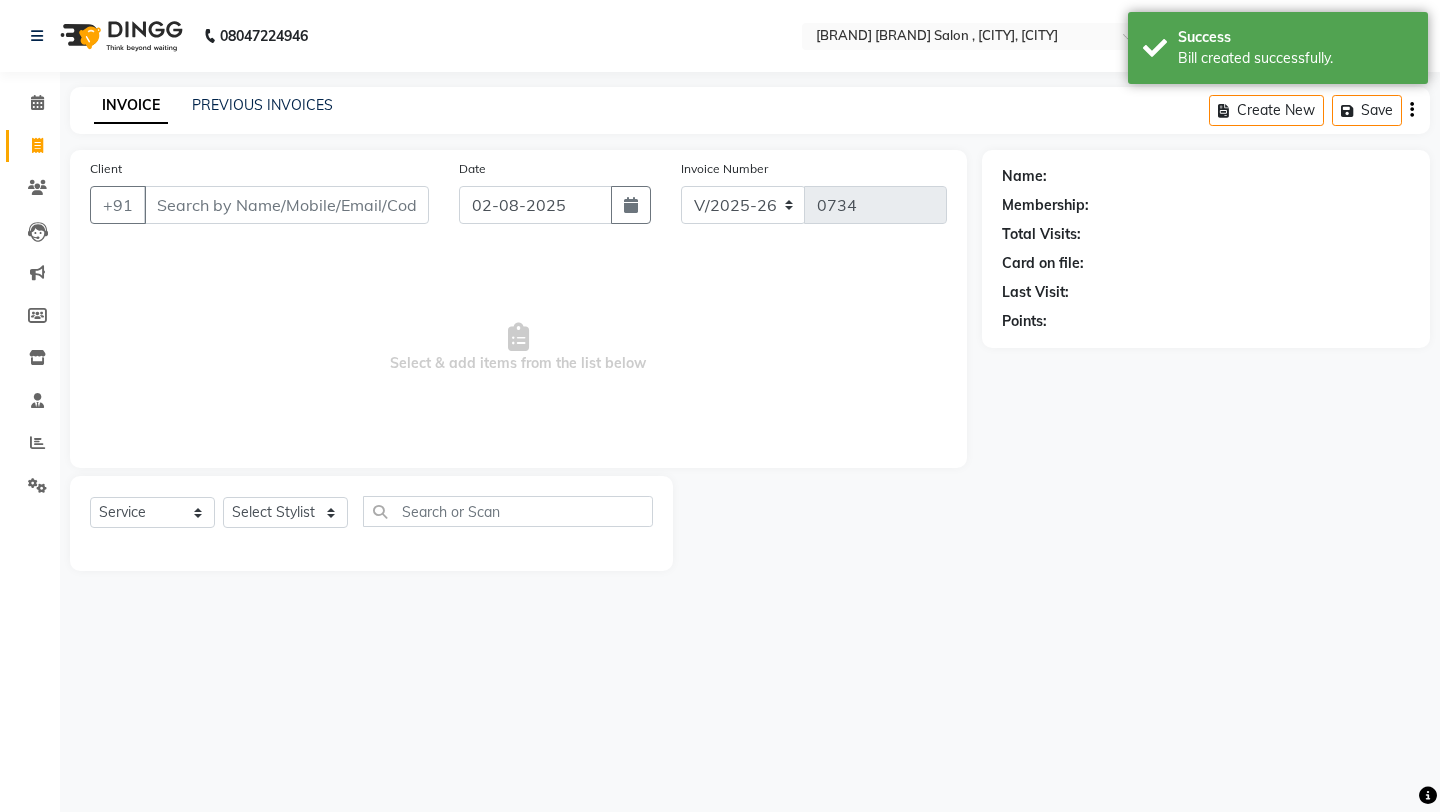 click on "Client" at bounding box center (286, 205) 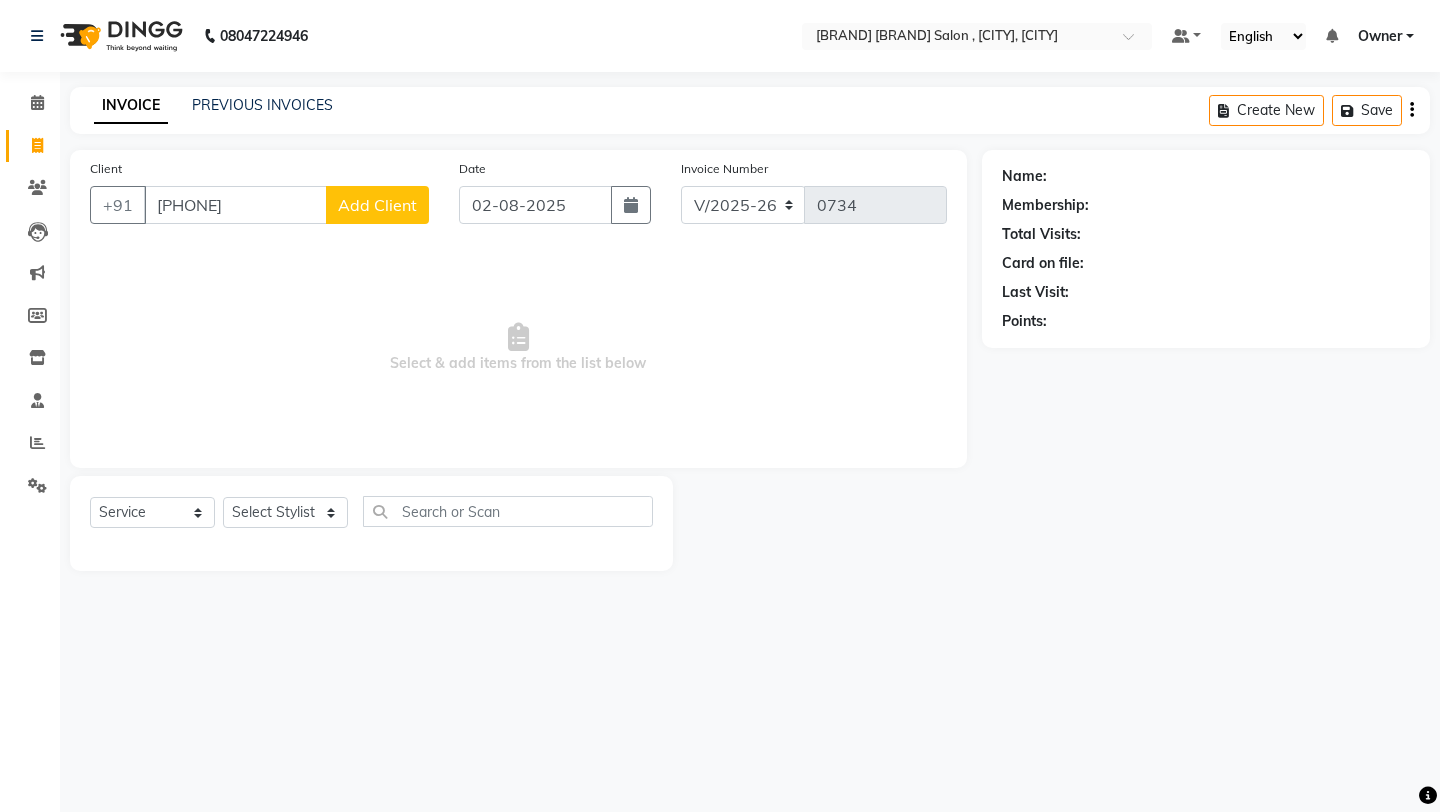 type on "[PHONE]" 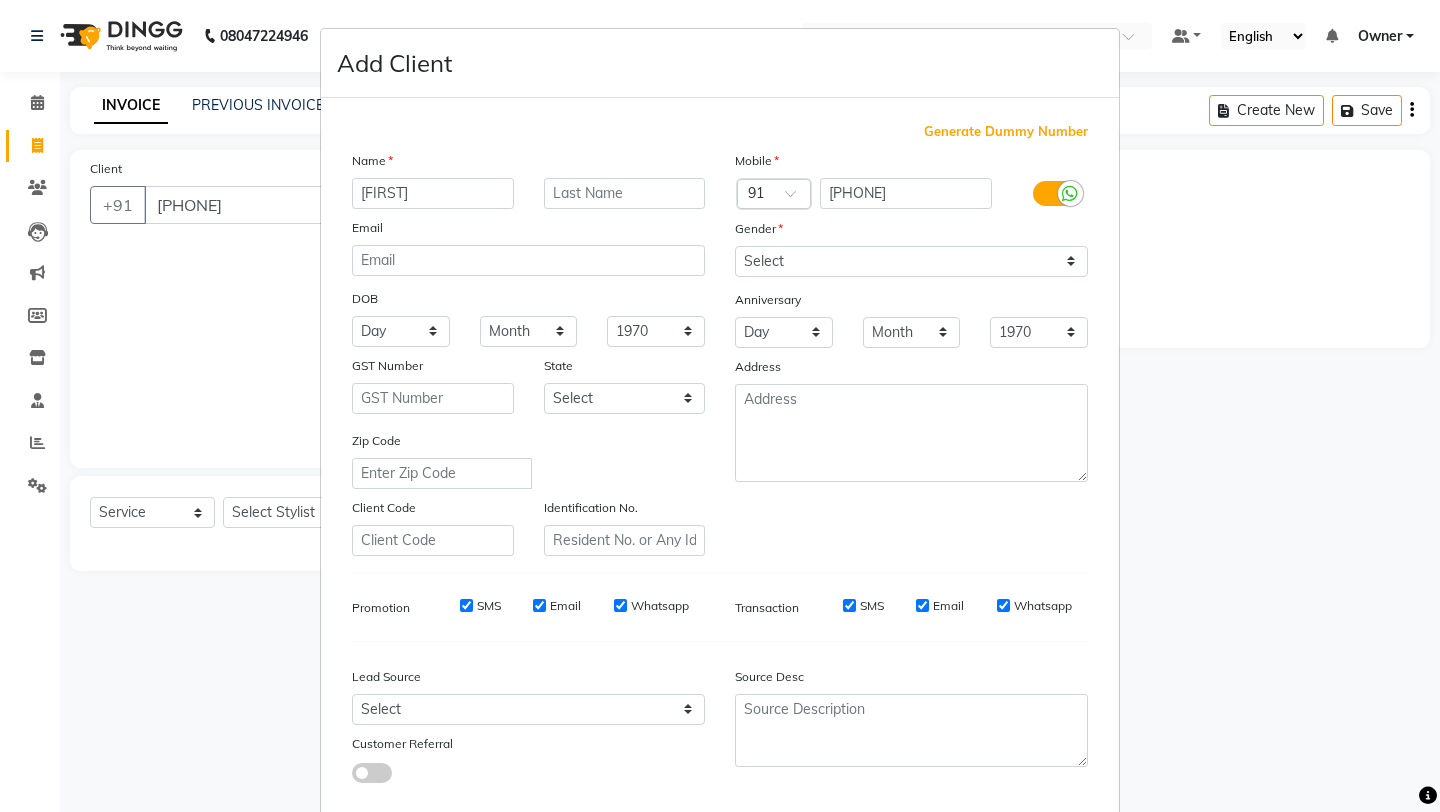type on "[FIRST]" 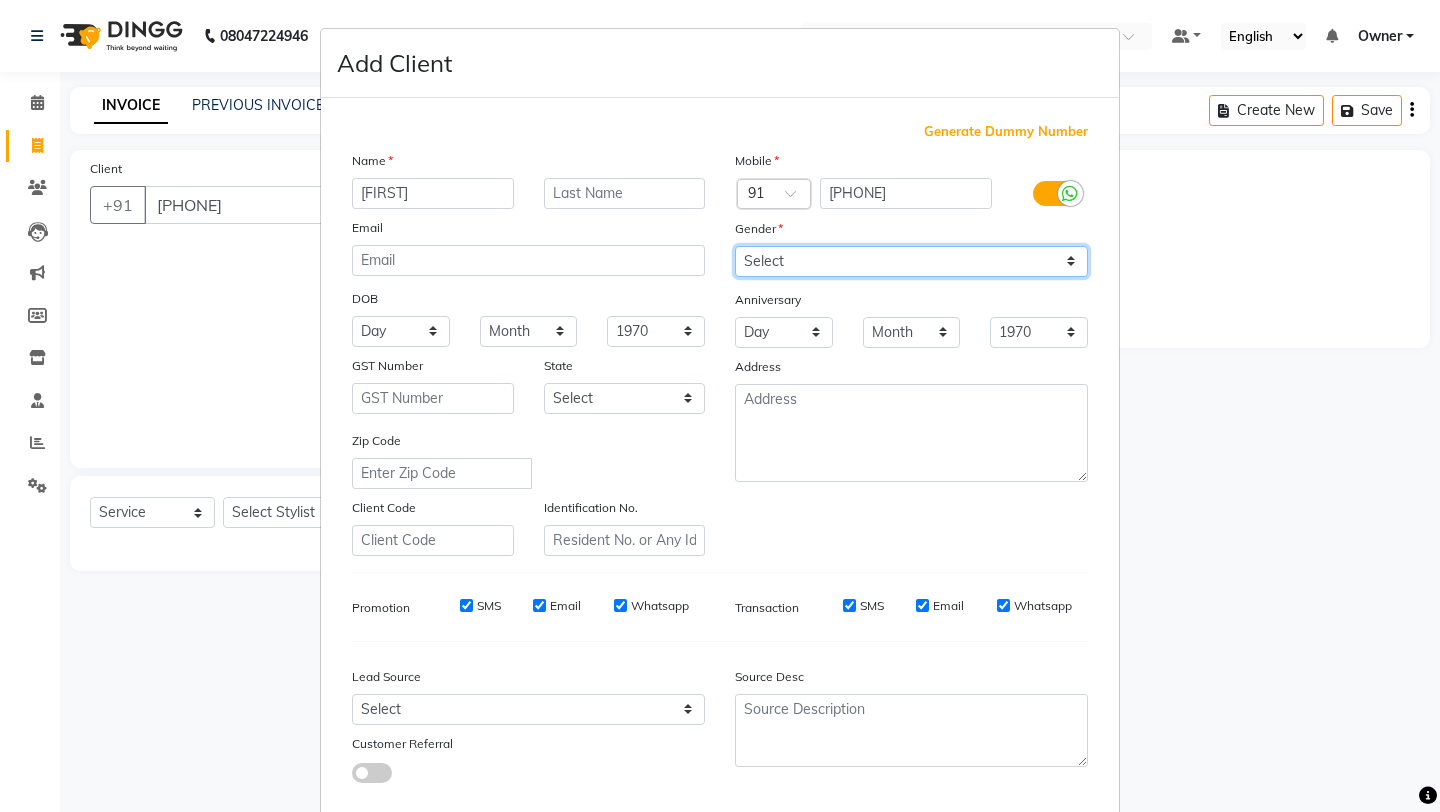 click on "Select Male Female Other Prefer Not To Say" at bounding box center [911, 261] 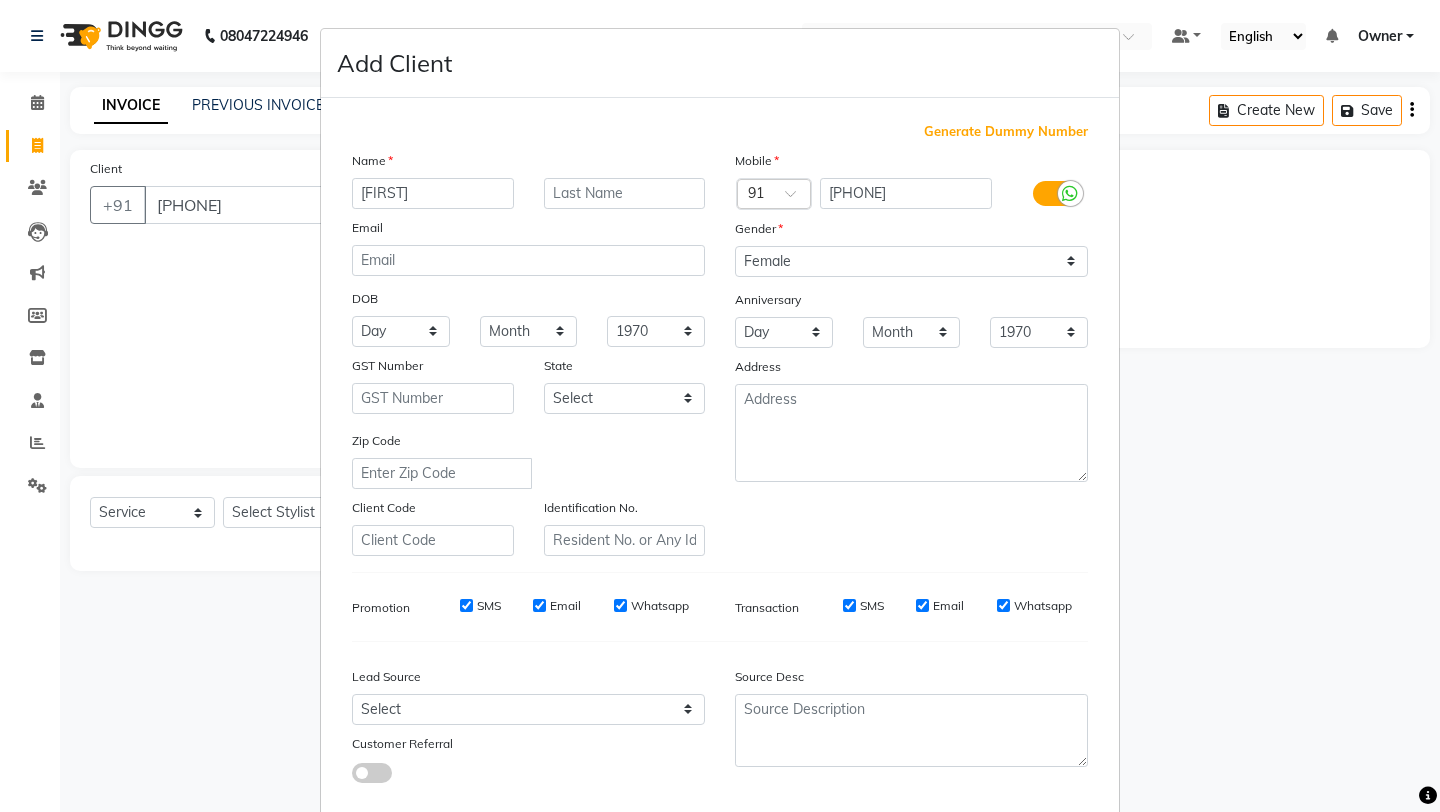 click on "Mobile Country Code × [COUNTRY CODE] [PHONE] Gender Select Male Female Other Prefer Not To Say Anniversary Day 01 02 03 04 05 06 07 08 09 10 11 12 13 14 15 16 17 18 19 20 21 22 23 24 25 26 27 28 29 30 31 Month January February March April May June July August September October November December 1940 1941 1942 1943 1944 1945 1946 1947 1948 1949 1950 1951 1952 1953 1954 1955 1956 1957 1958 1959 1960 1961 1962 1963 1964 1965 1966 1967 1968 1969 1970 1971 1972 1973 1974 1975 1976 1977 1978 1979 1980 1981 1982 1983 1984 1985 1986 1987 1988 1989 1990 1991 1992 1993 1994 1995 1996 1997 1998 1999 2000 2001 2002 2003 2004 2005 2006 2007 2008 2009 2010 2011 2012 2013 2014 2015 2016 2017 2018 2019 2020 2021 2022 2023 2024 2025 Address" at bounding box center (911, 353) 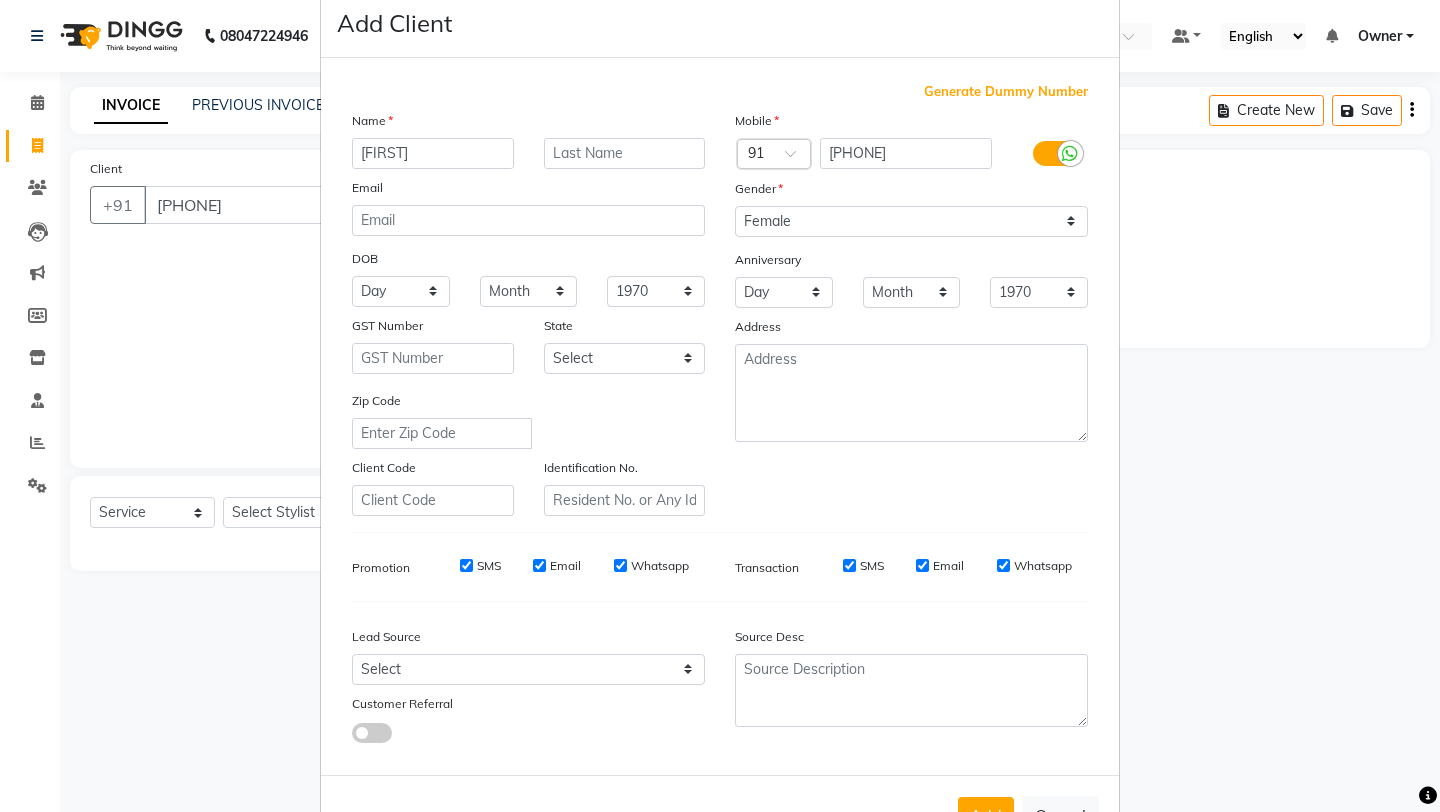scroll, scrollTop: 110, scrollLeft: 0, axis: vertical 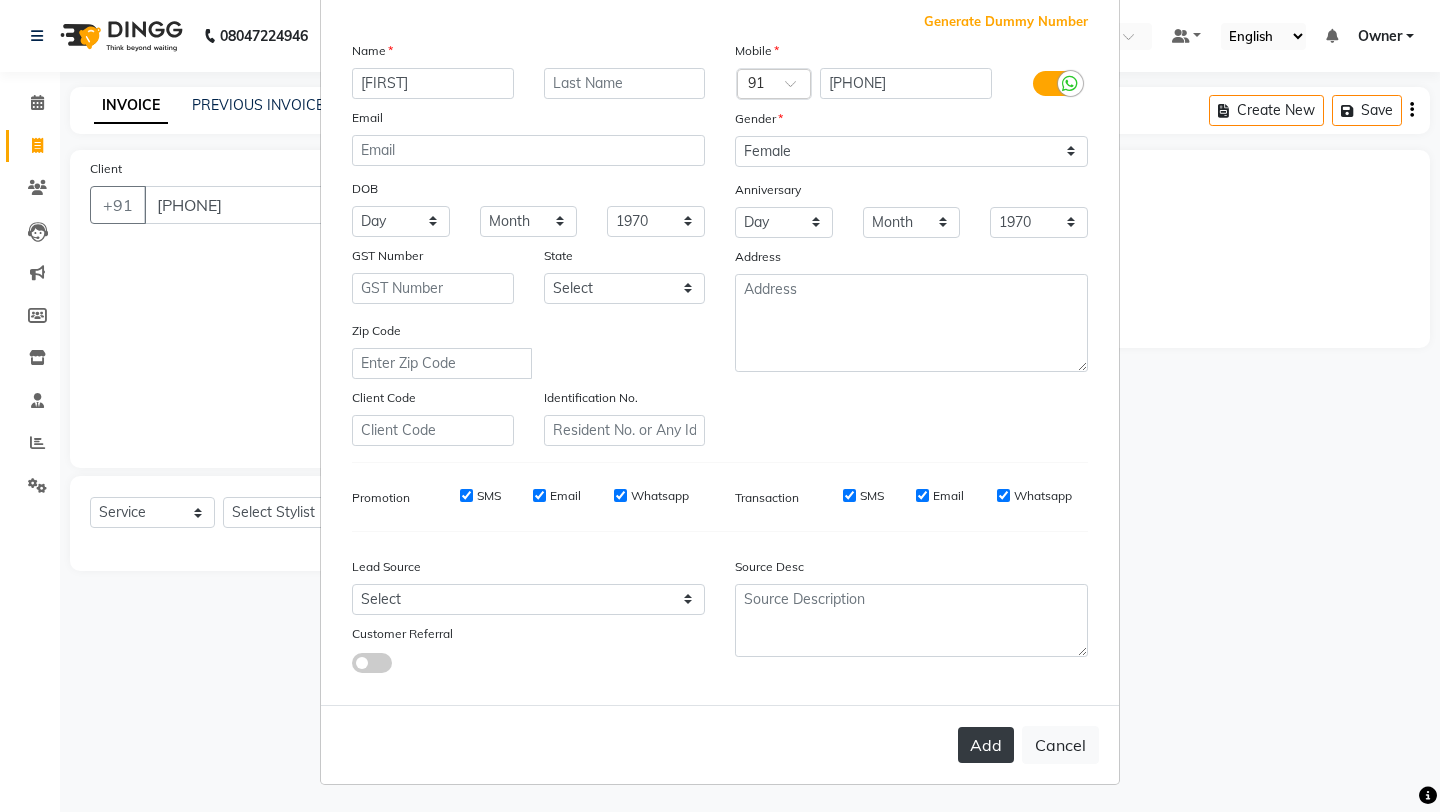 click on "Add" at bounding box center (986, 745) 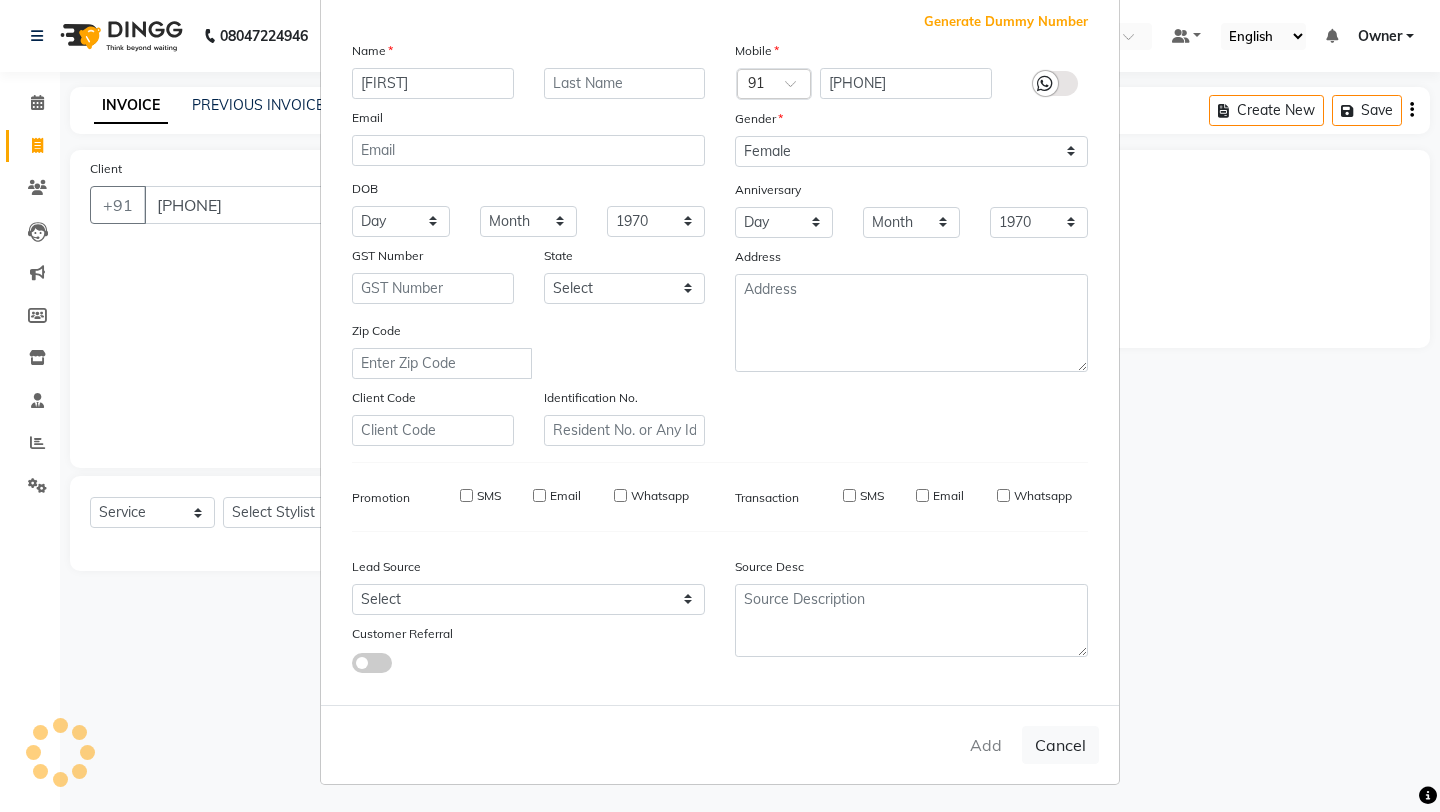 type 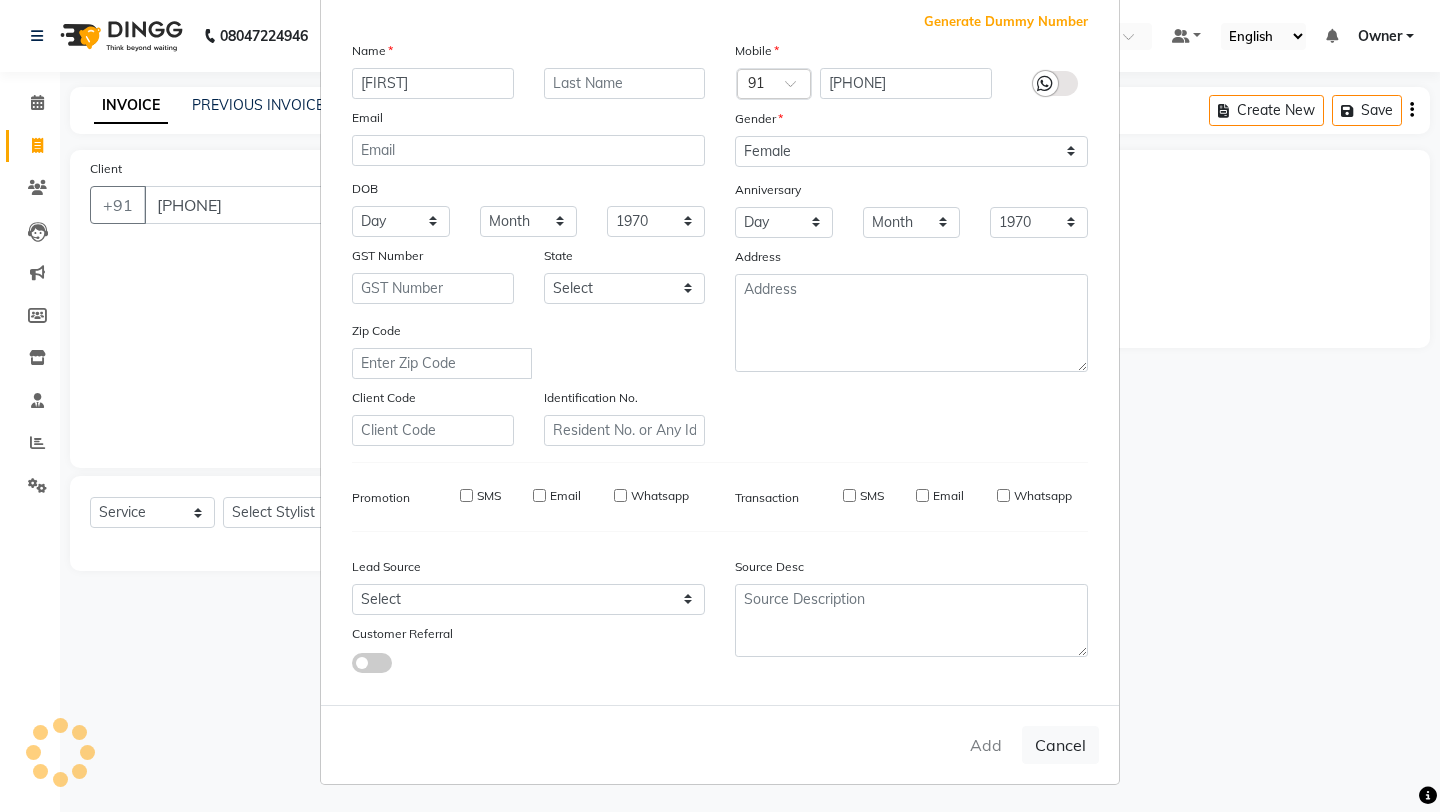 select 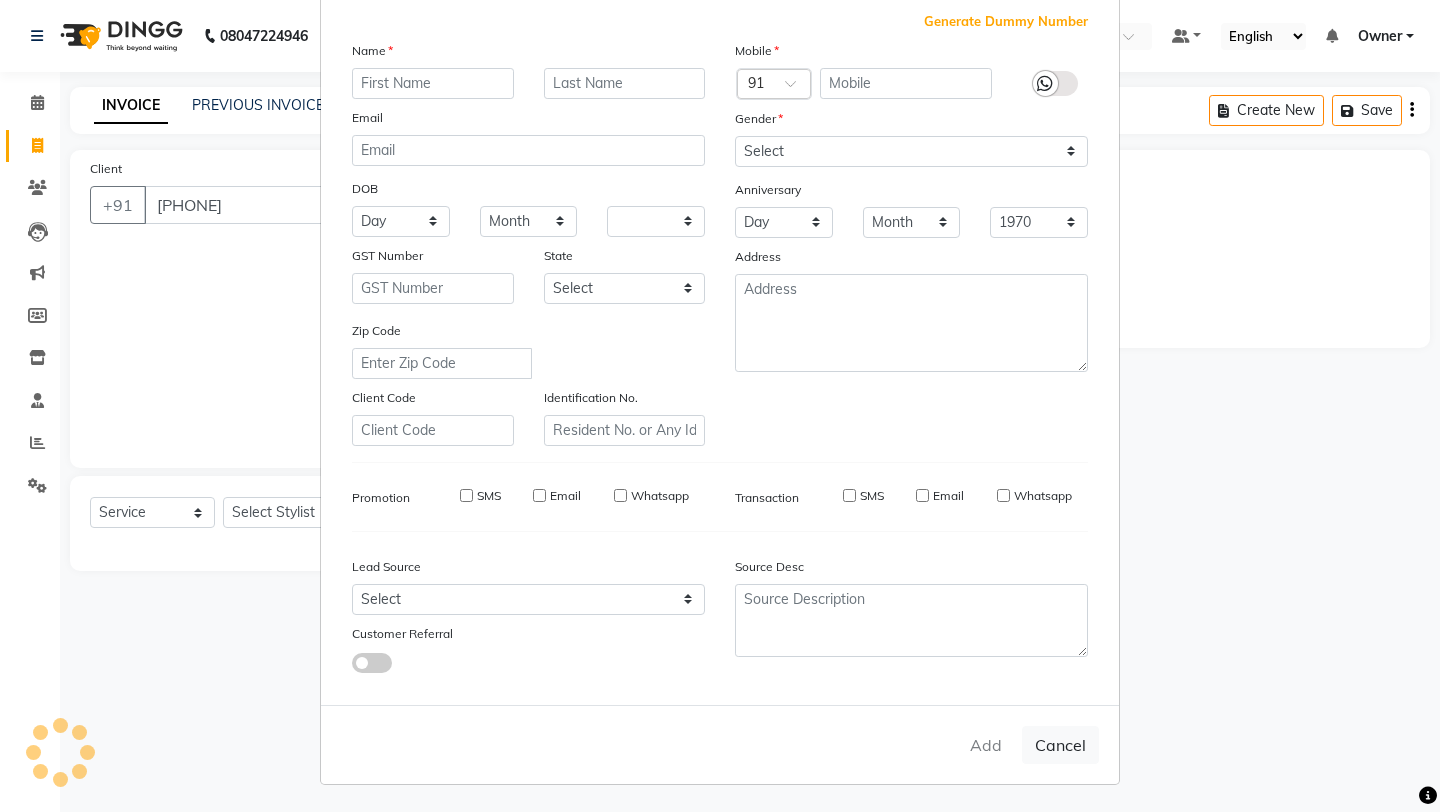 select 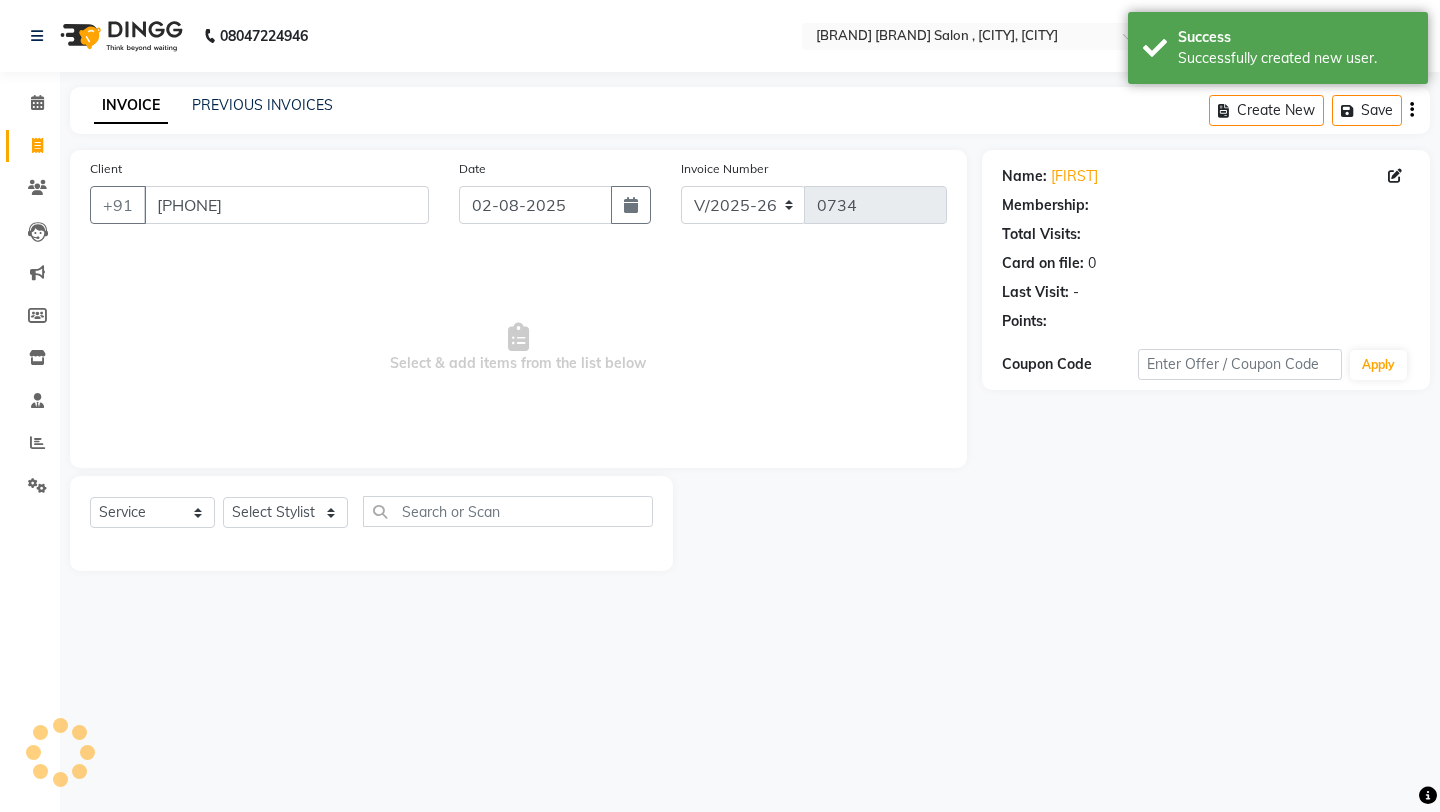 select on "1: Object" 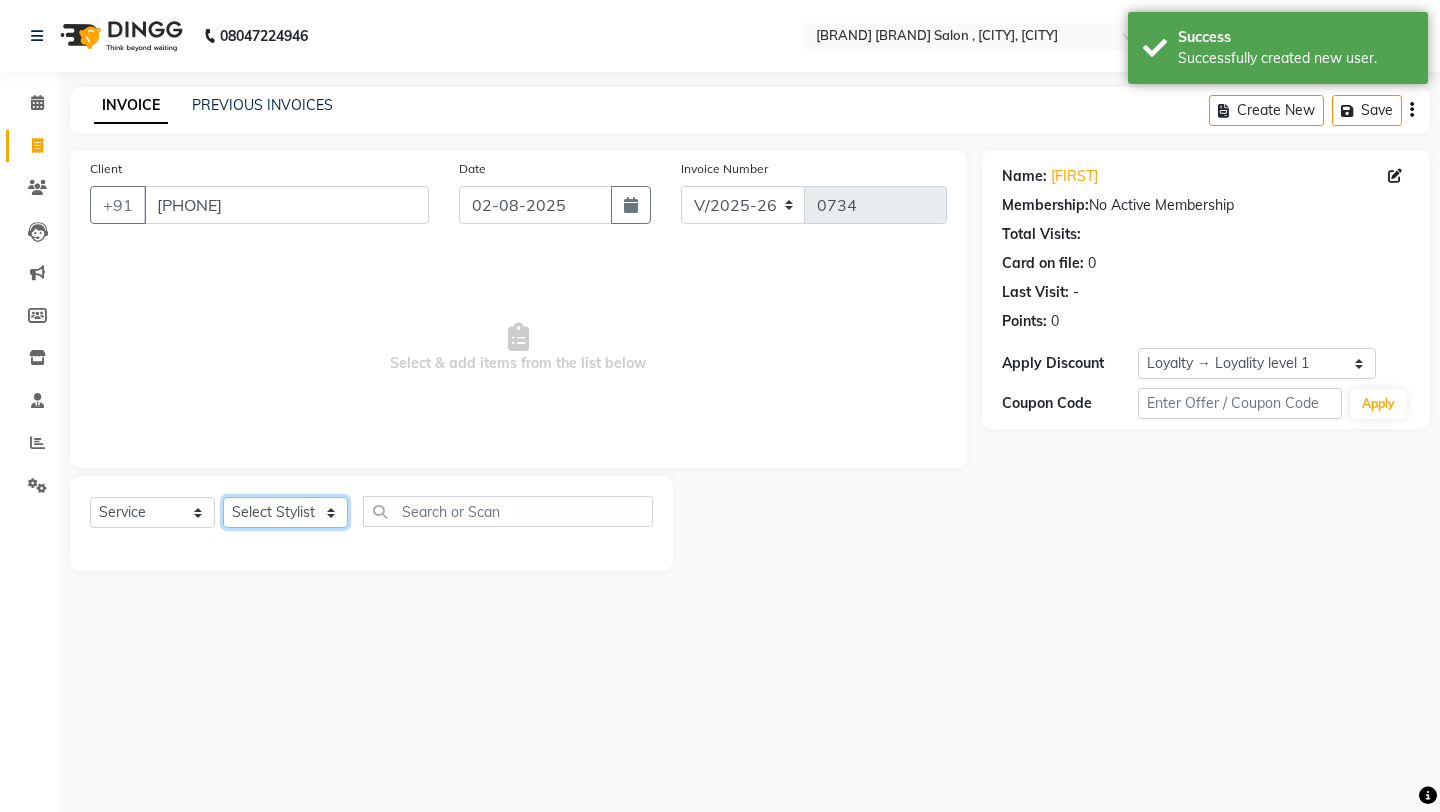 click on "Select Stylist [FIRST] [FIRST] [FIRST] Owner [FIRST] [FIRST] [FIRST] [FIRST] [FIRST] [FIRST] [FIRST]" 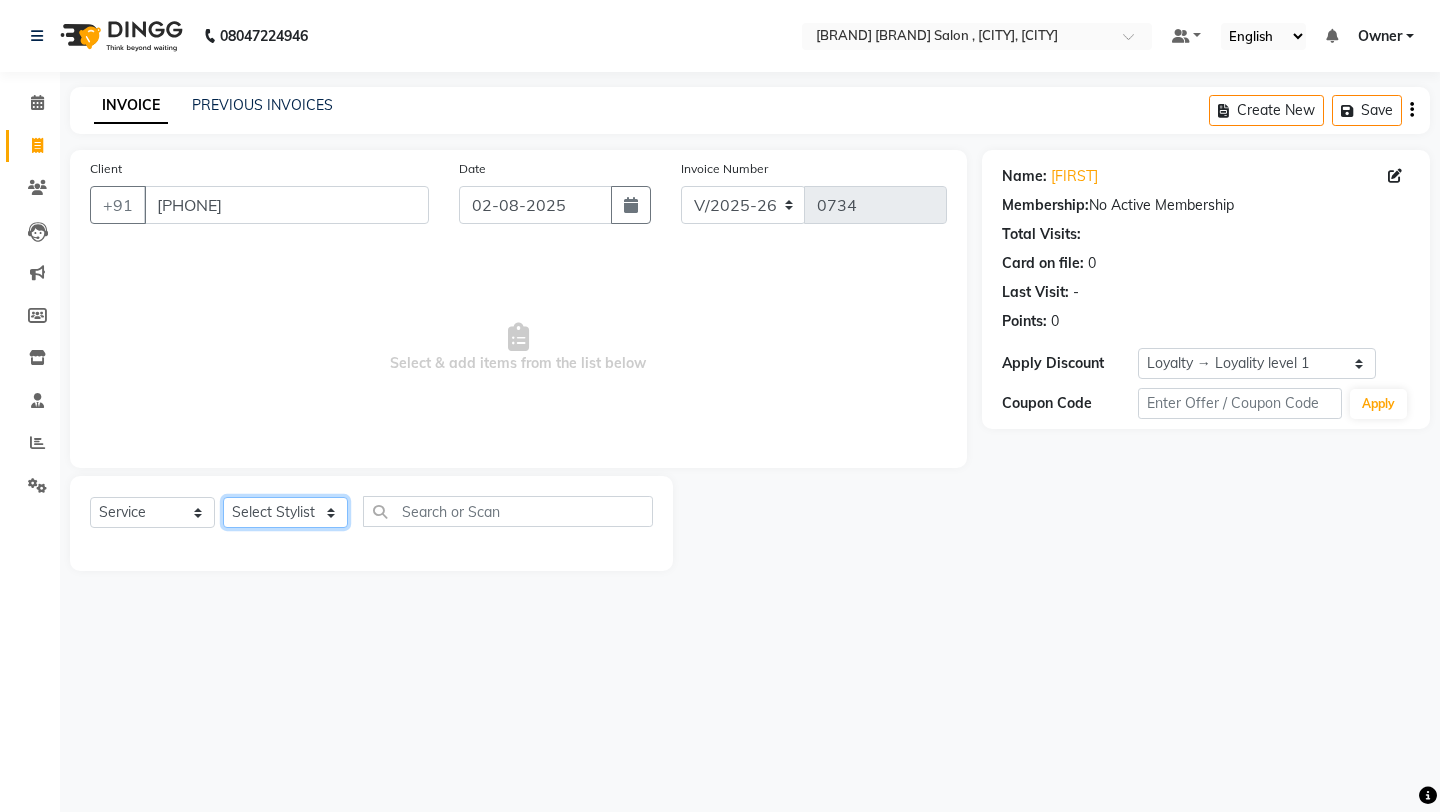 select on "76609" 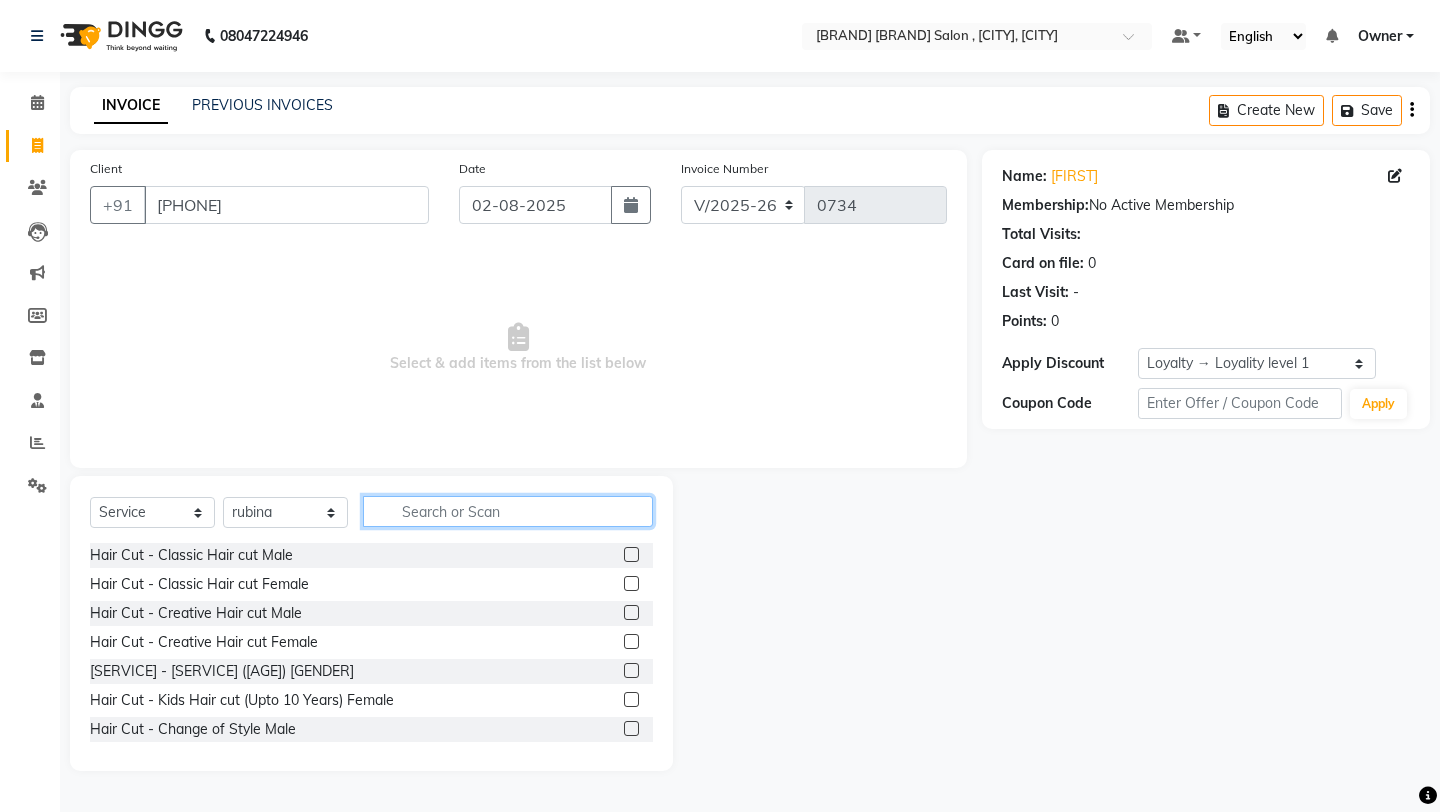 click 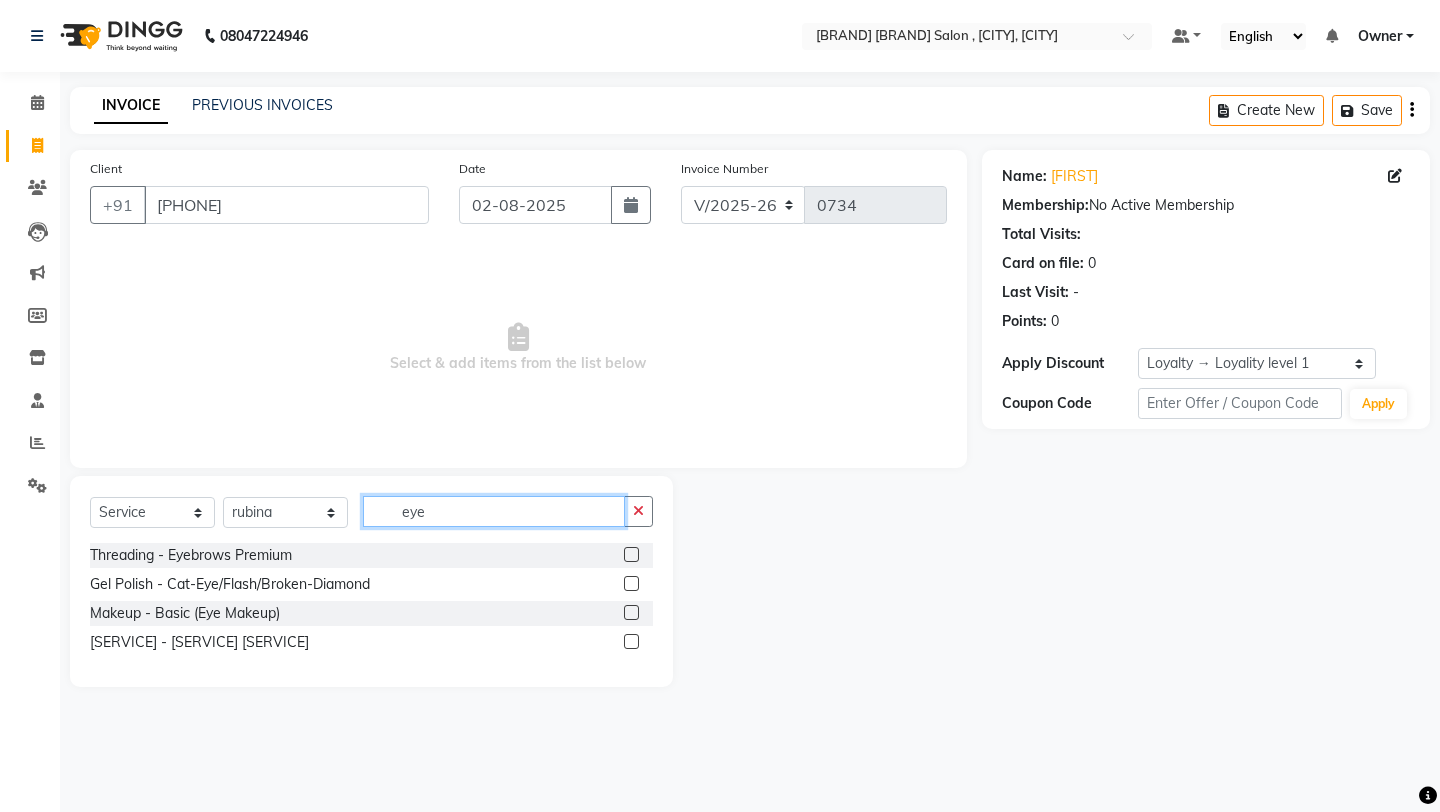 type on "eye" 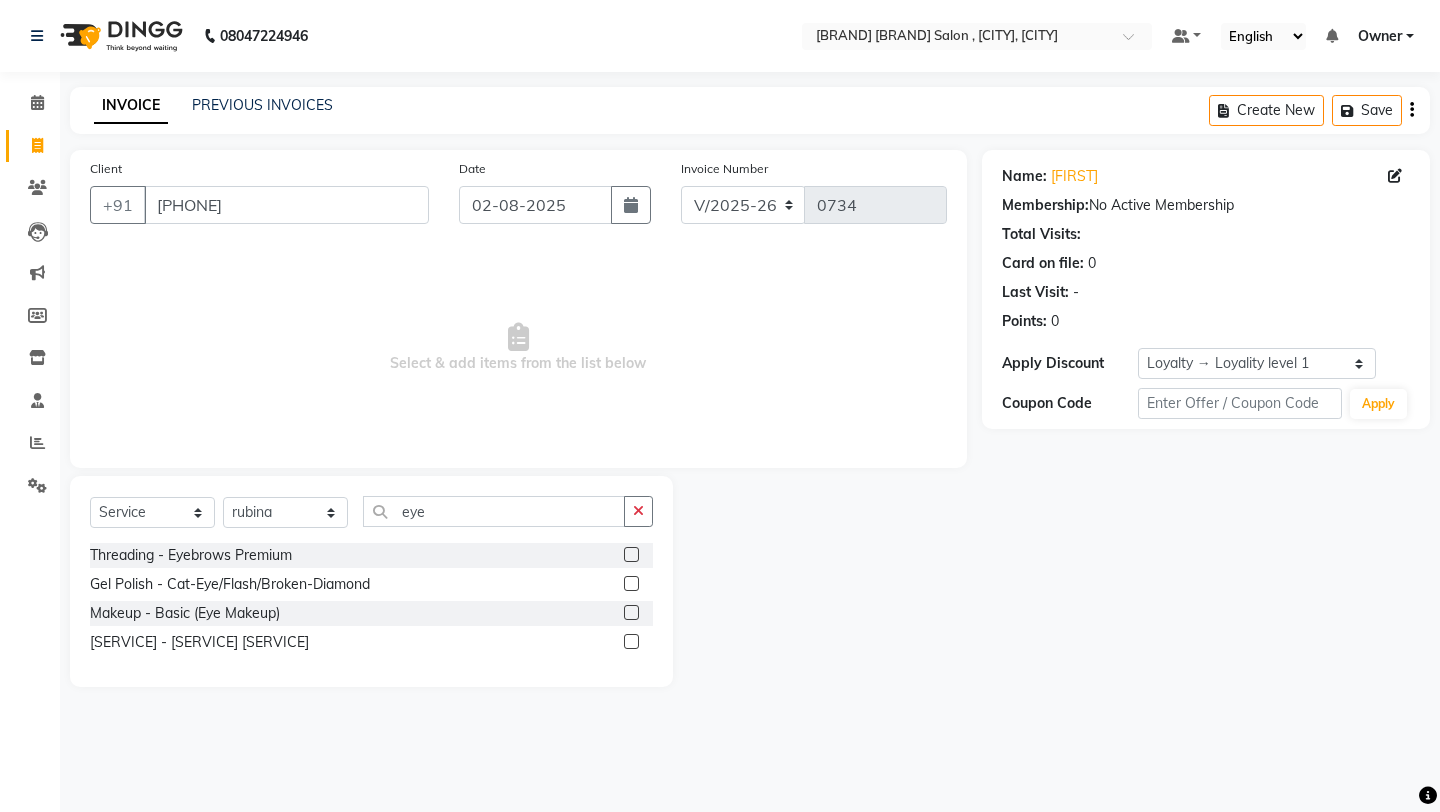 click 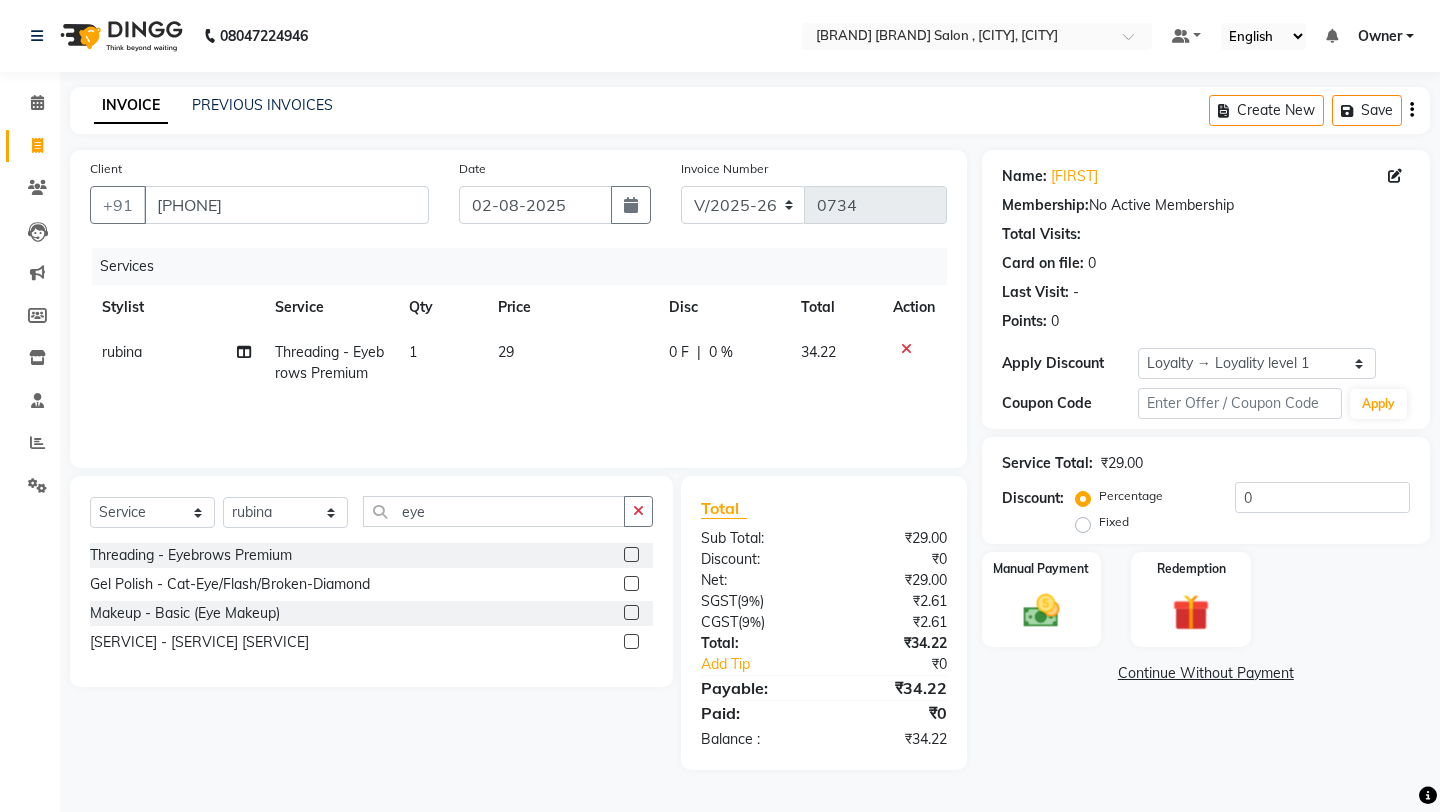 click 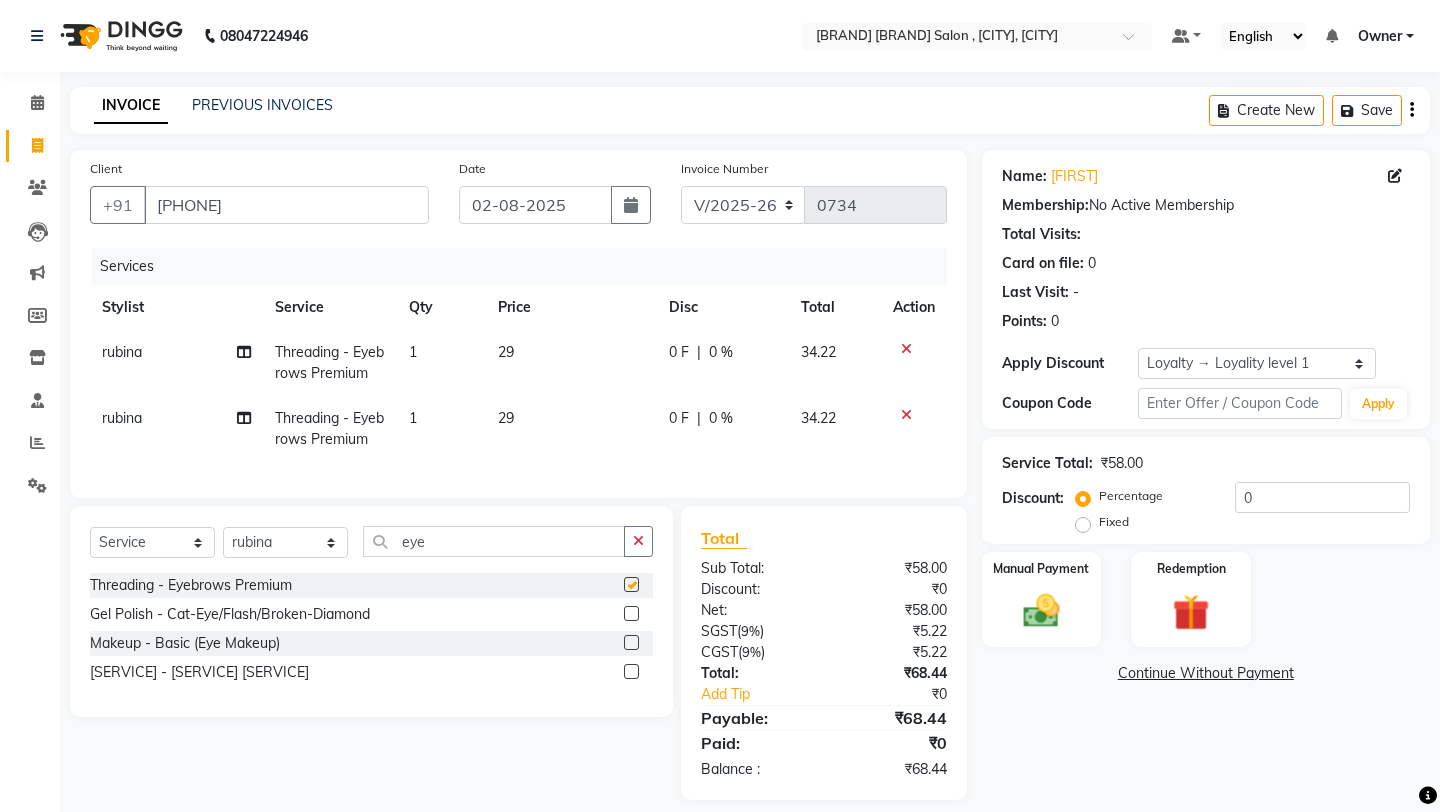 checkbox on "false" 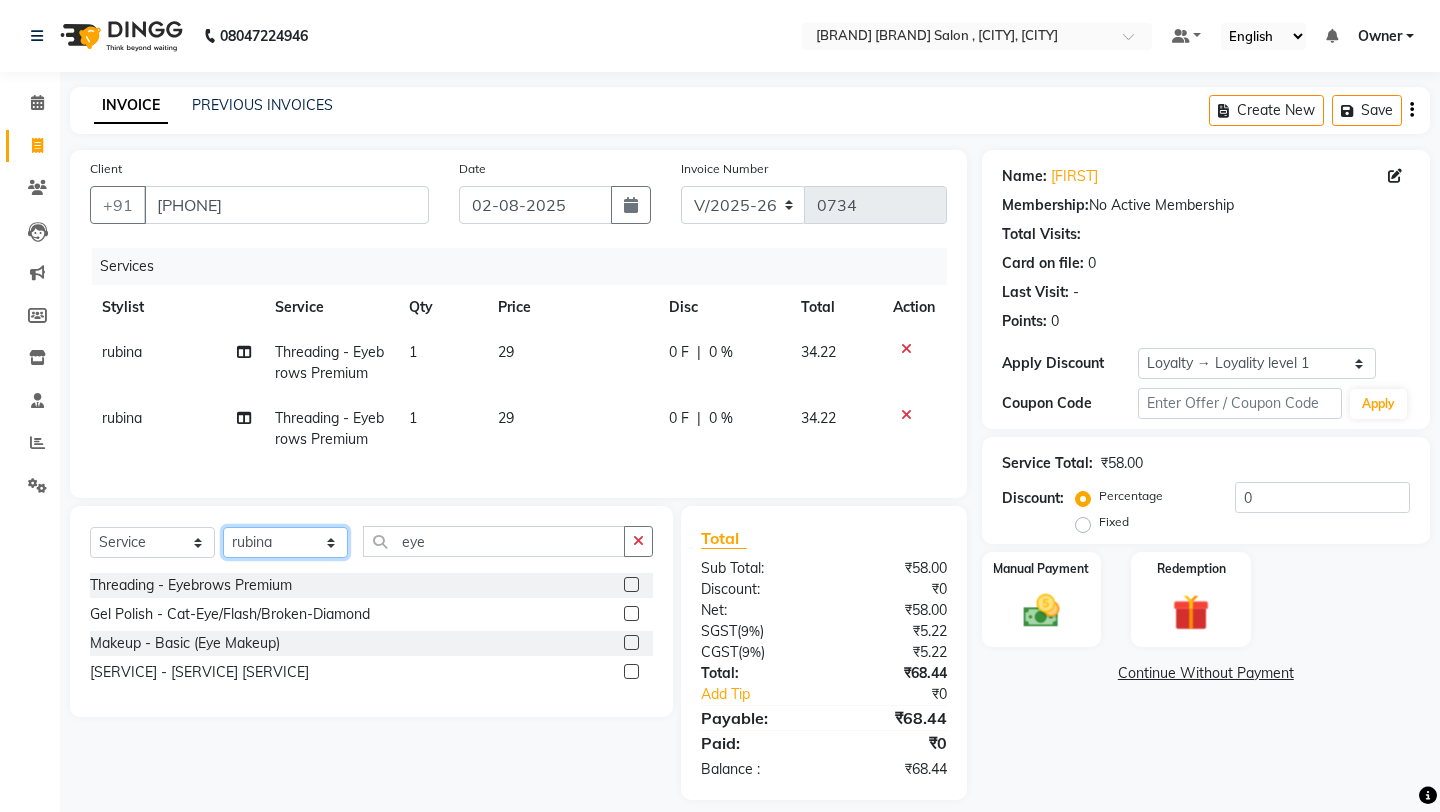click on "Select Stylist [FIRST] [FIRST] [FIRST] Owner [FIRST] [FIRST] [FIRST] [FIRST] [FIRST] [FIRST] [FIRST]" 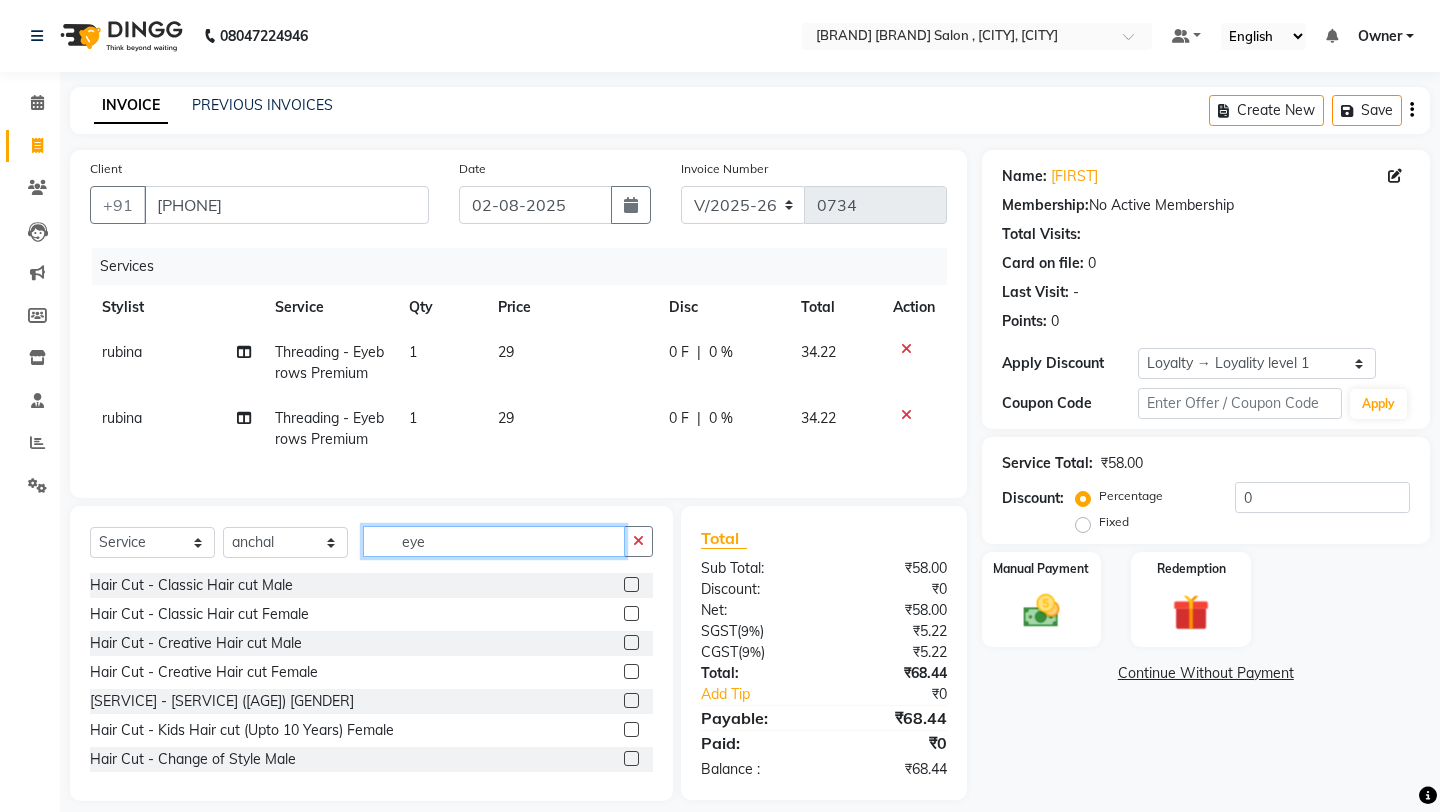 click on "eye" 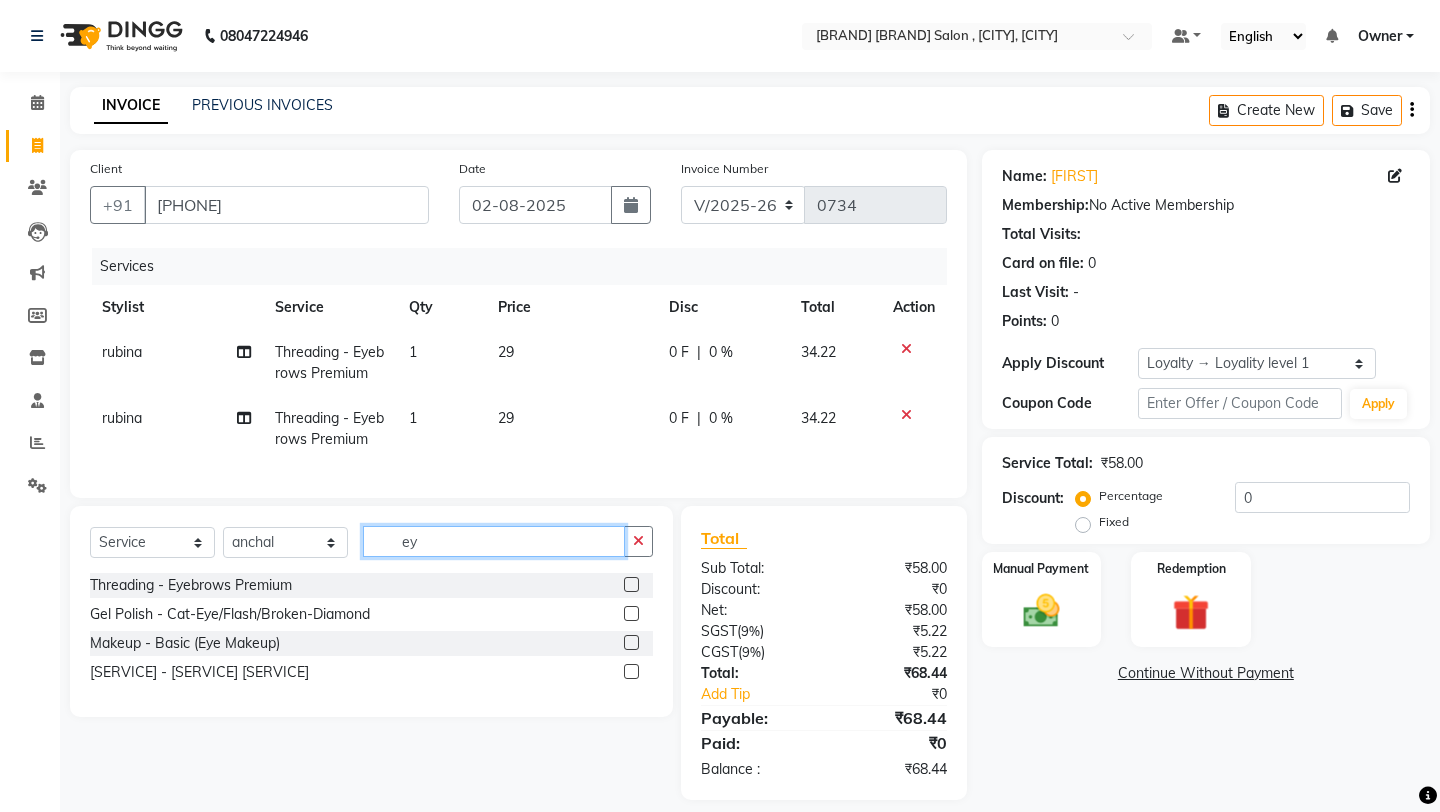 type on "eye" 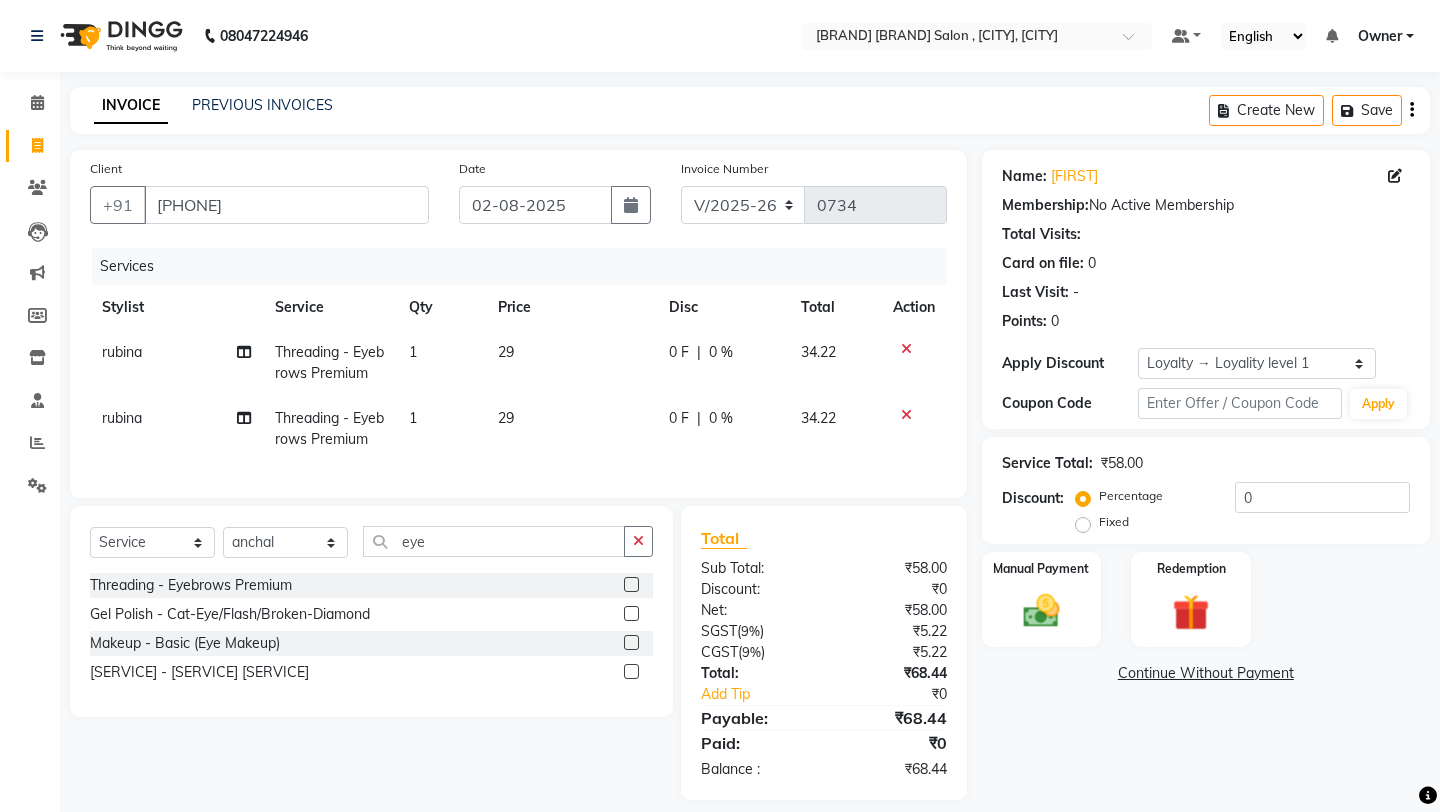 click 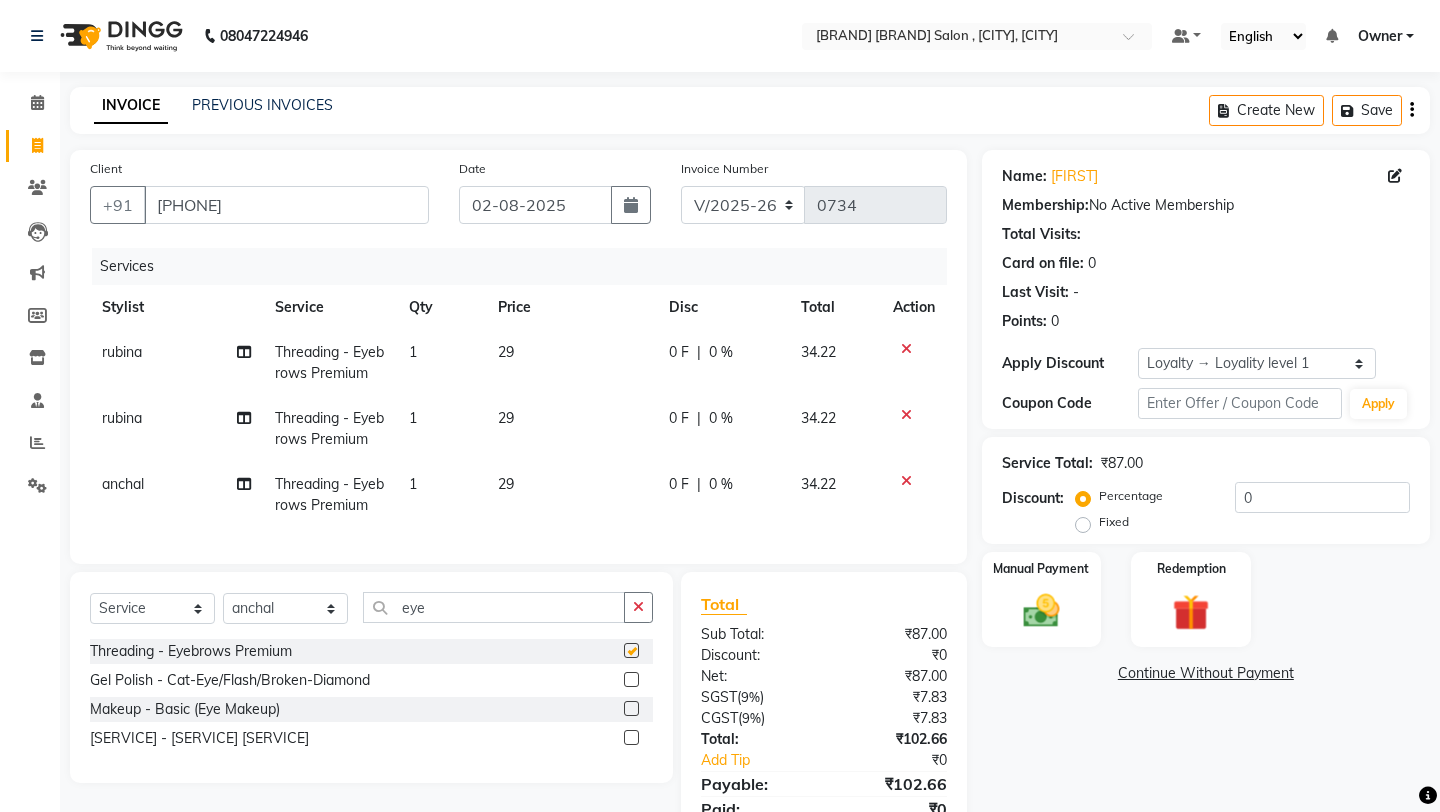 checkbox on "false" 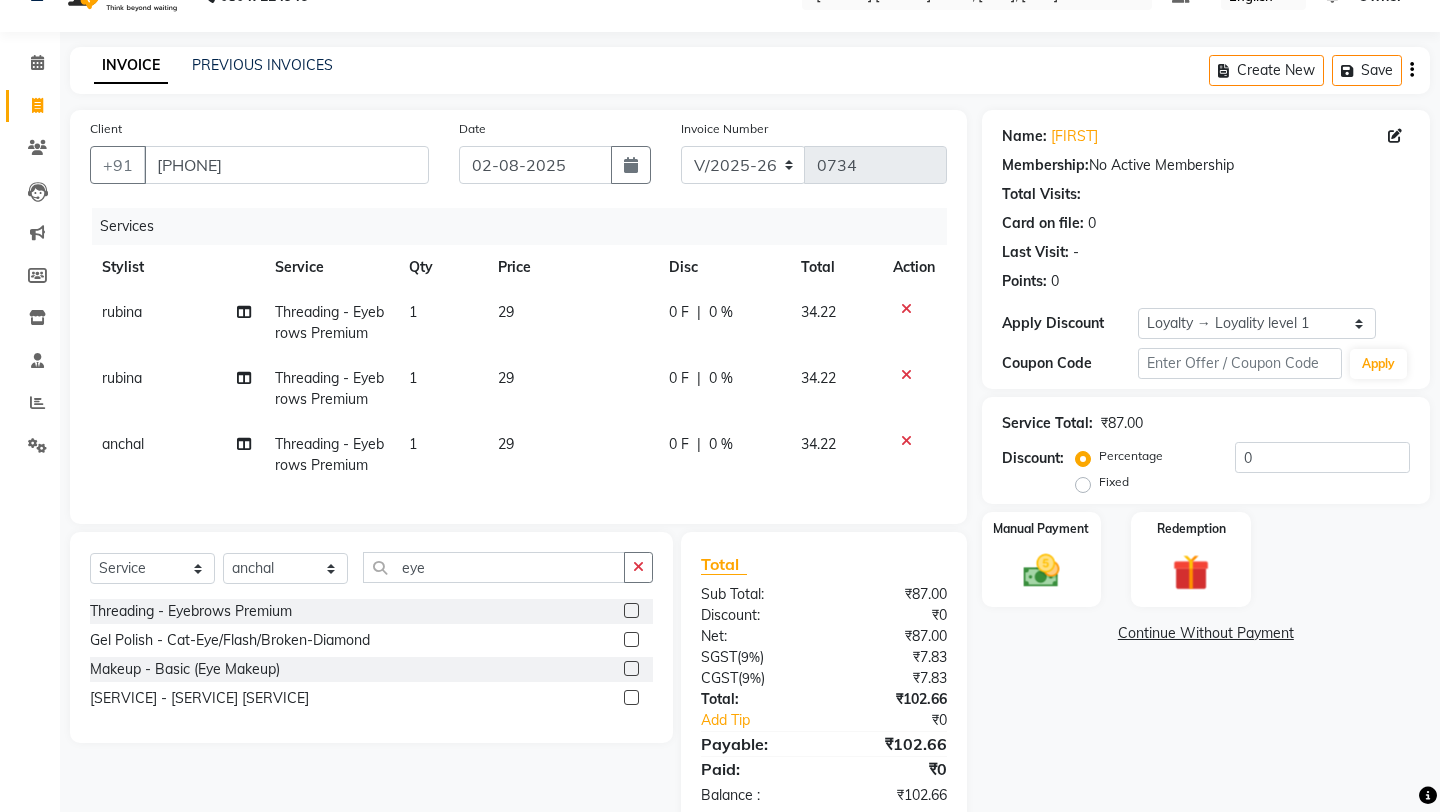 scroll, scrollTop: 84, scrollLeft: 0, axis: vertical 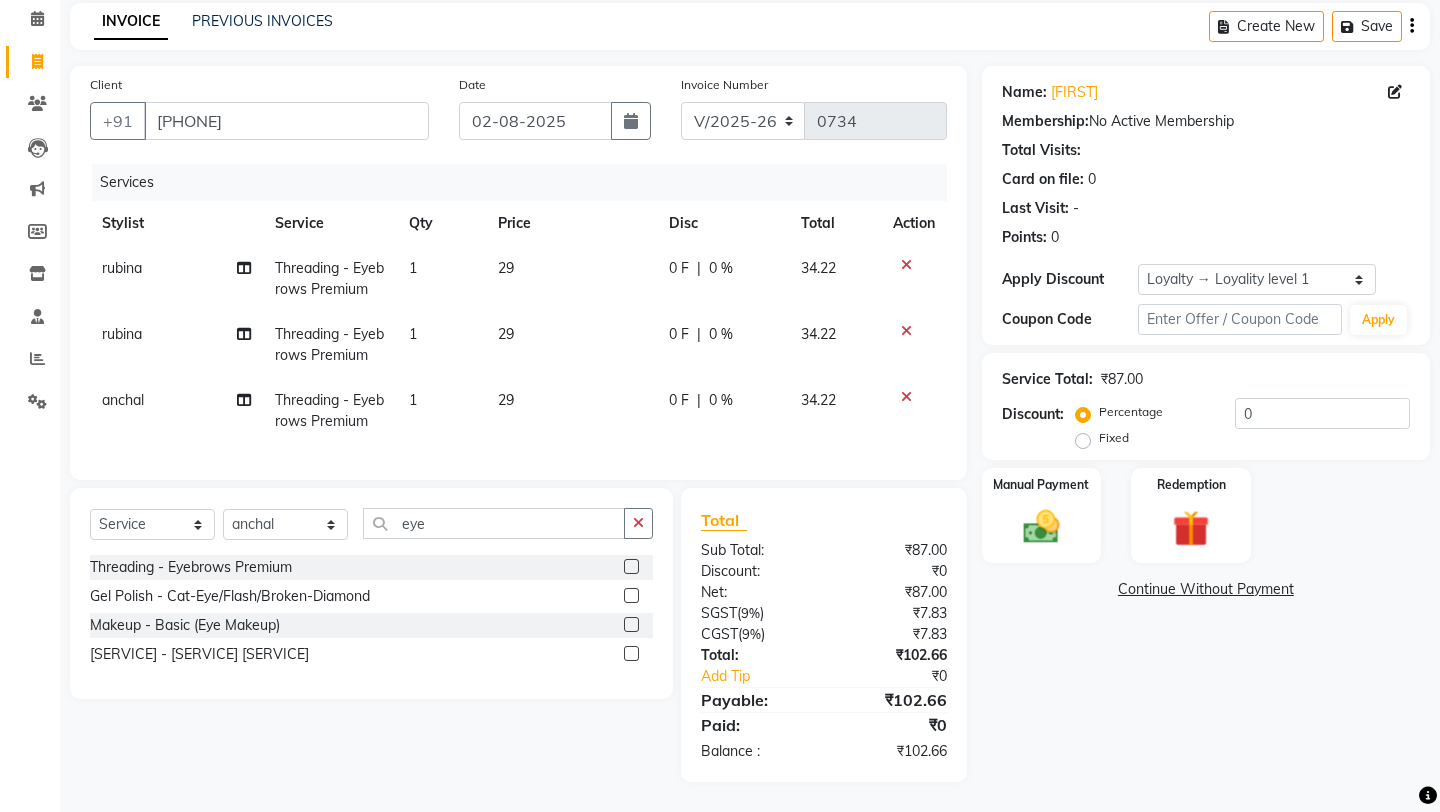 click on "Fixed" 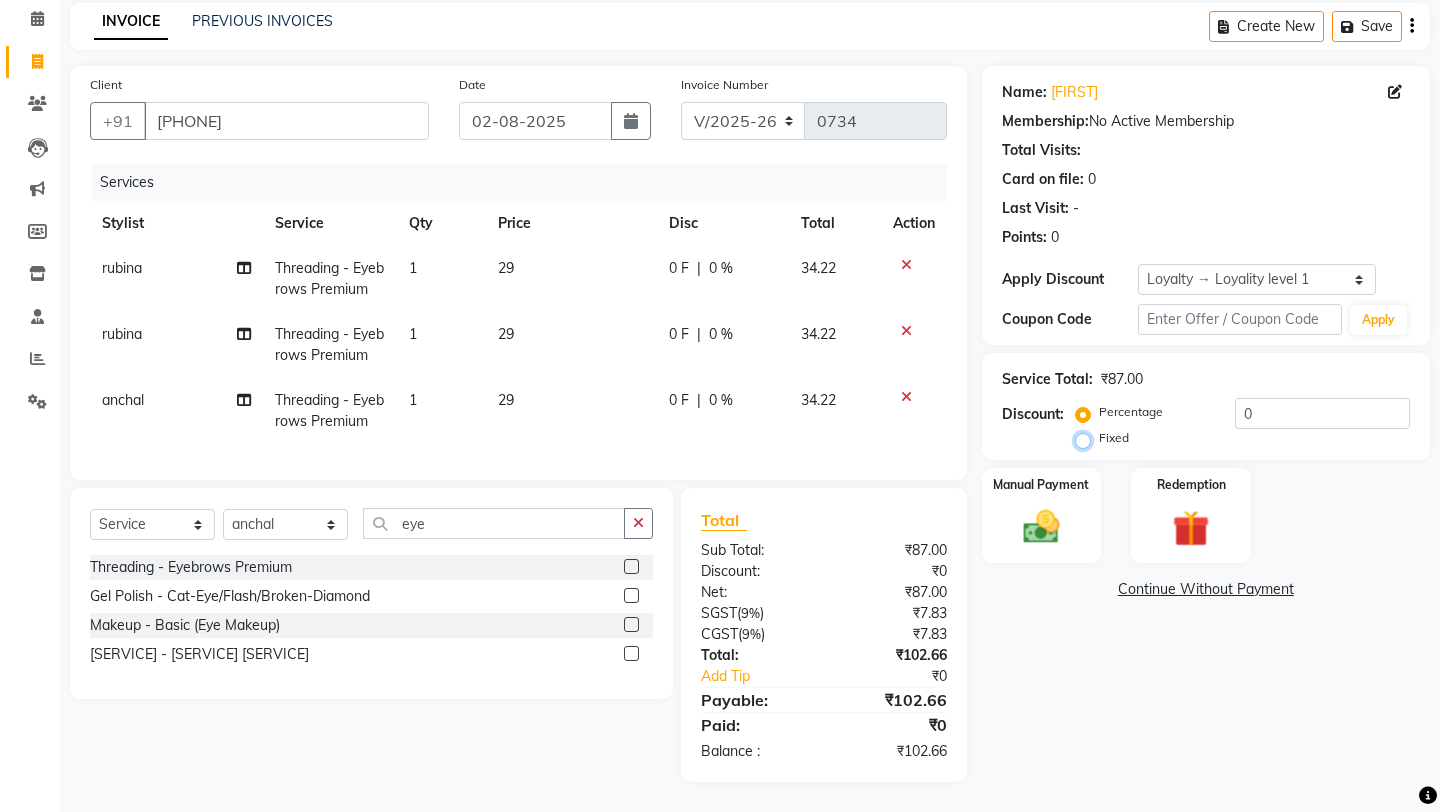 click on "Fixed" at bounding box center [1087, 438] 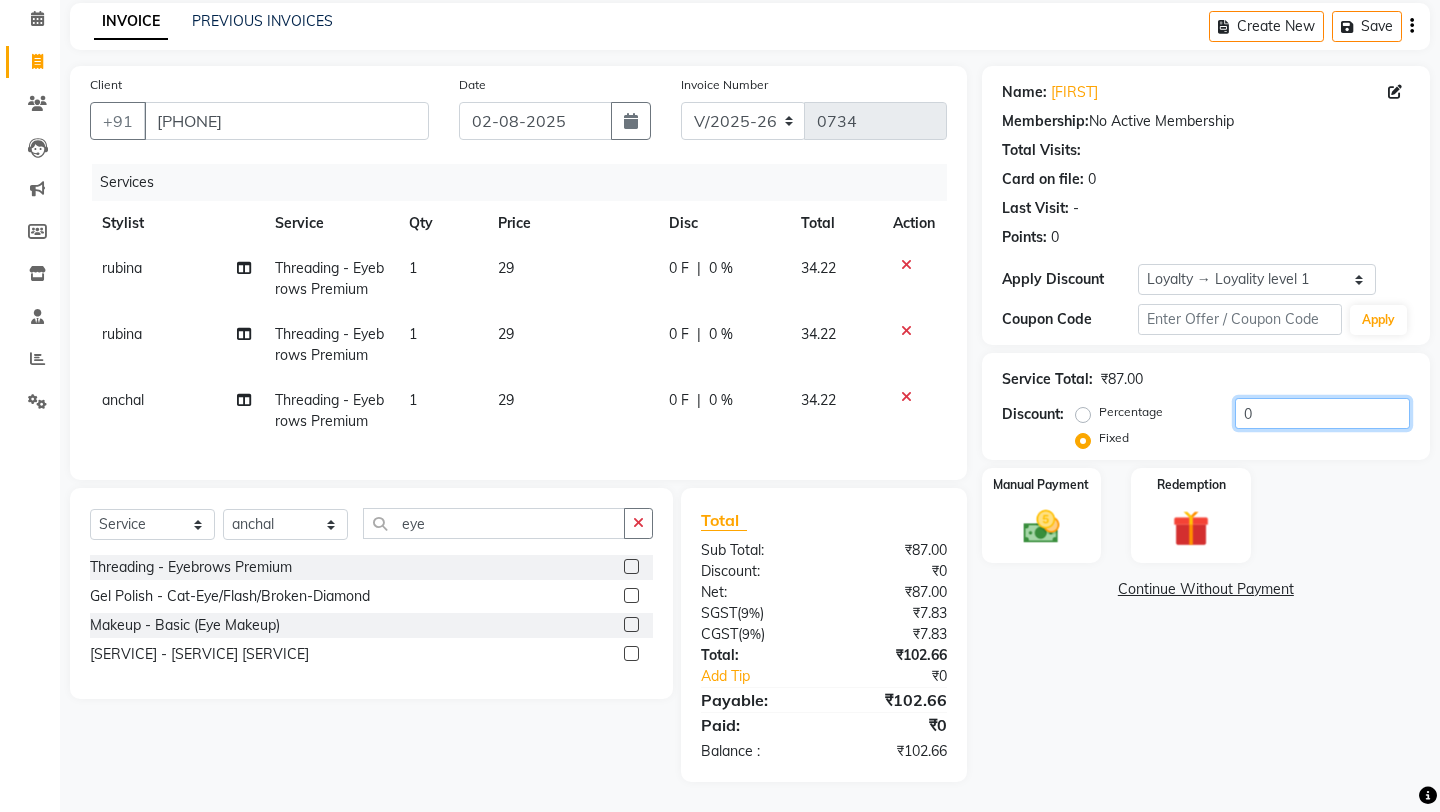 click on "0" 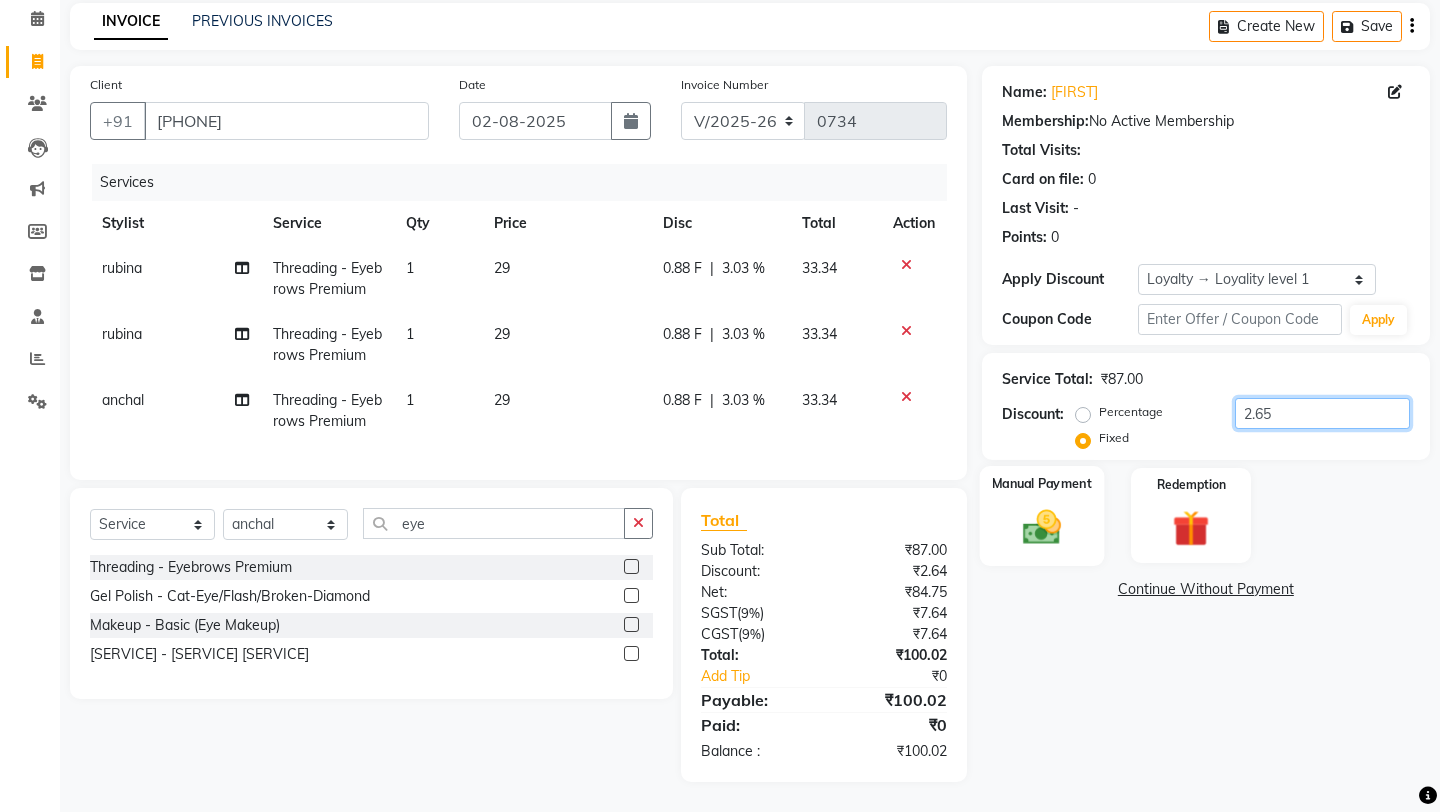 type on "2.65" 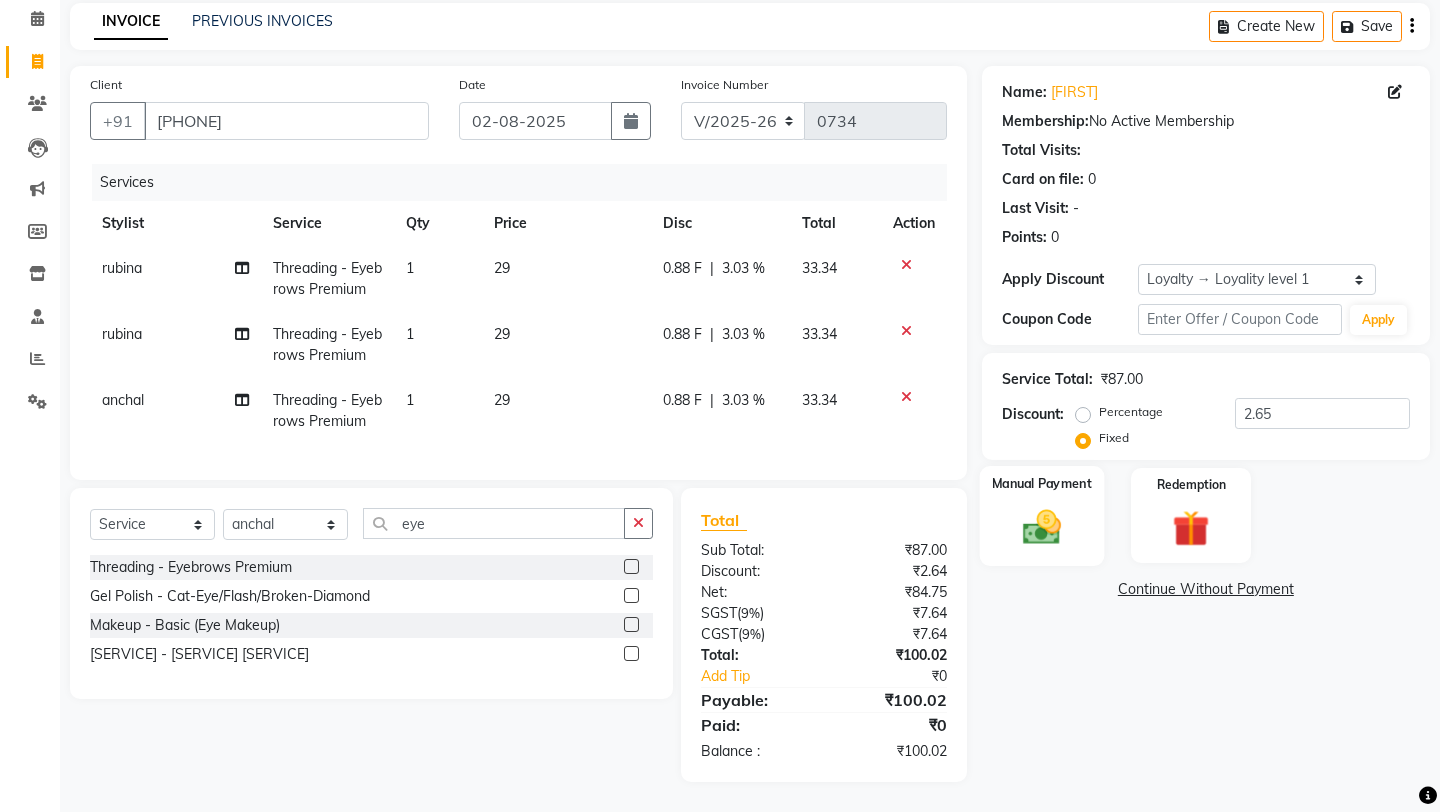 click on "Manual Payment" 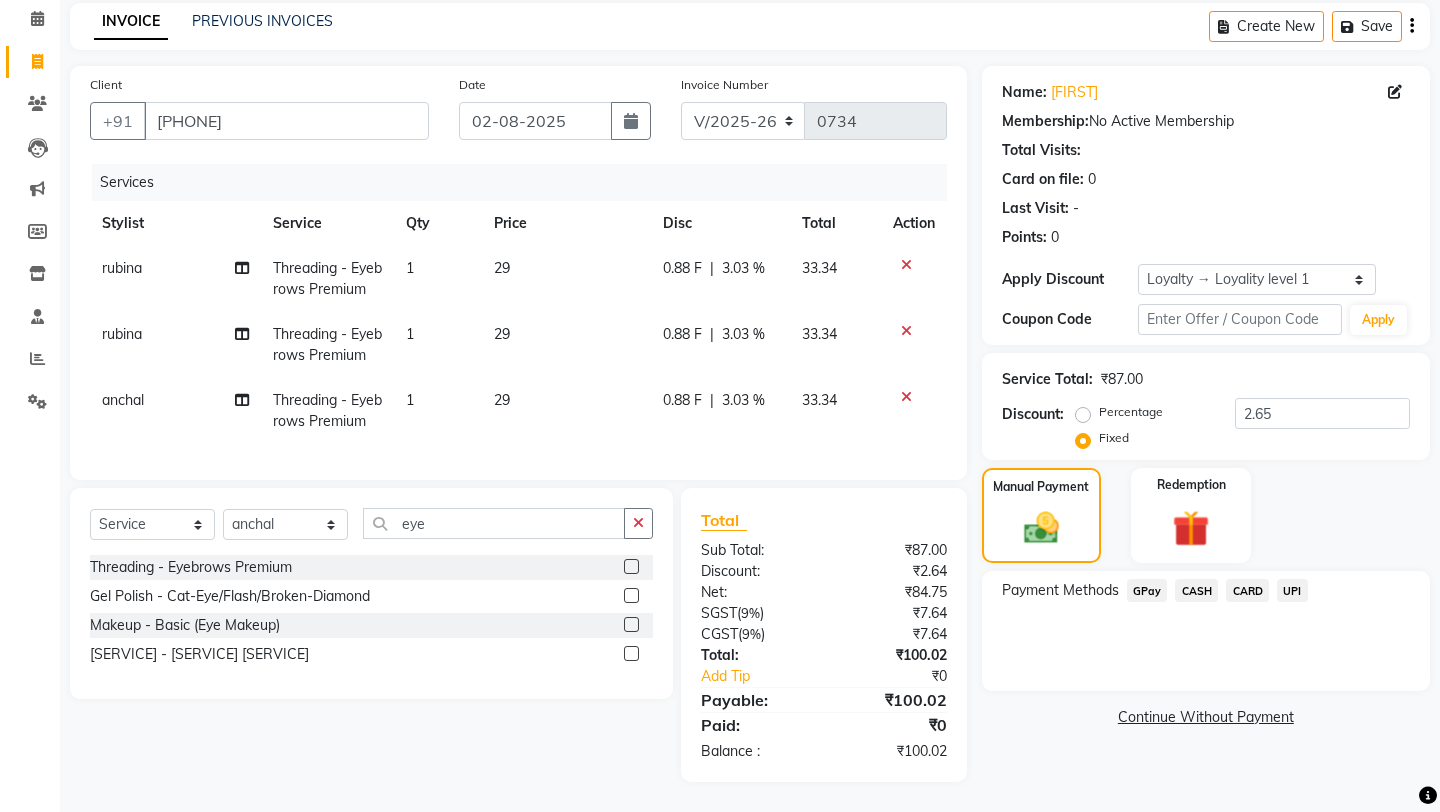 click on "CASH" 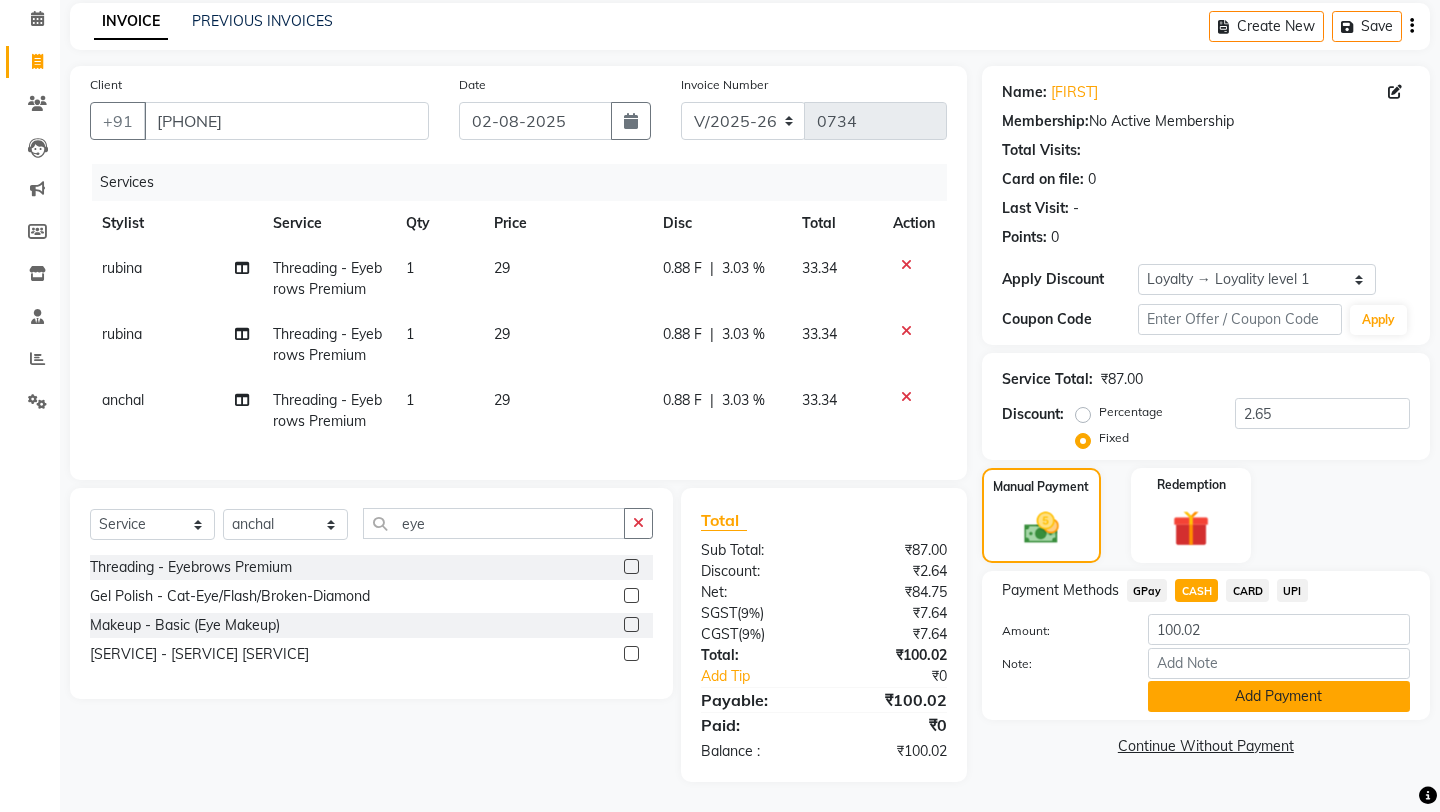 click on "Add Payment" 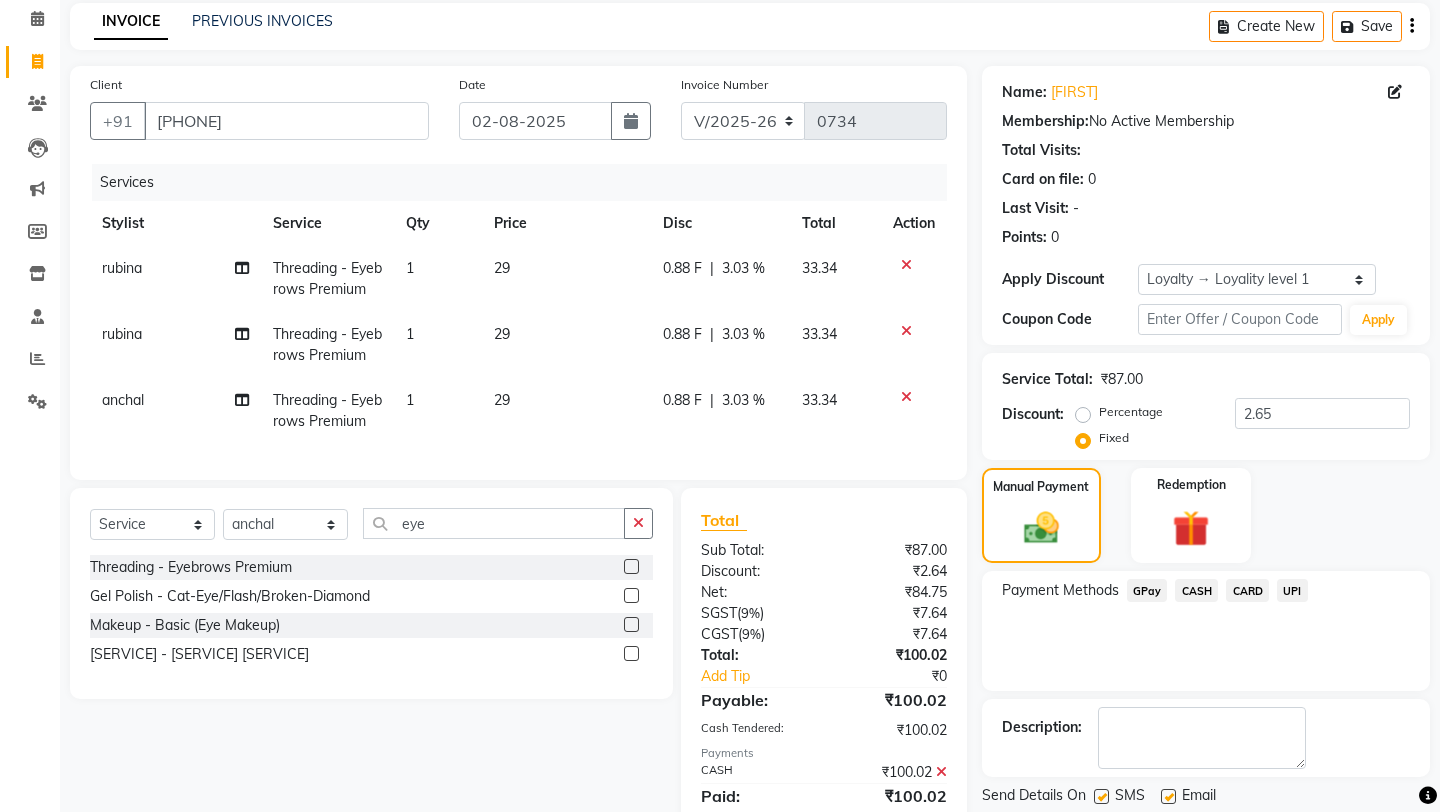 click on "Payment Methods  GPay   CASH   CARD   UPI" 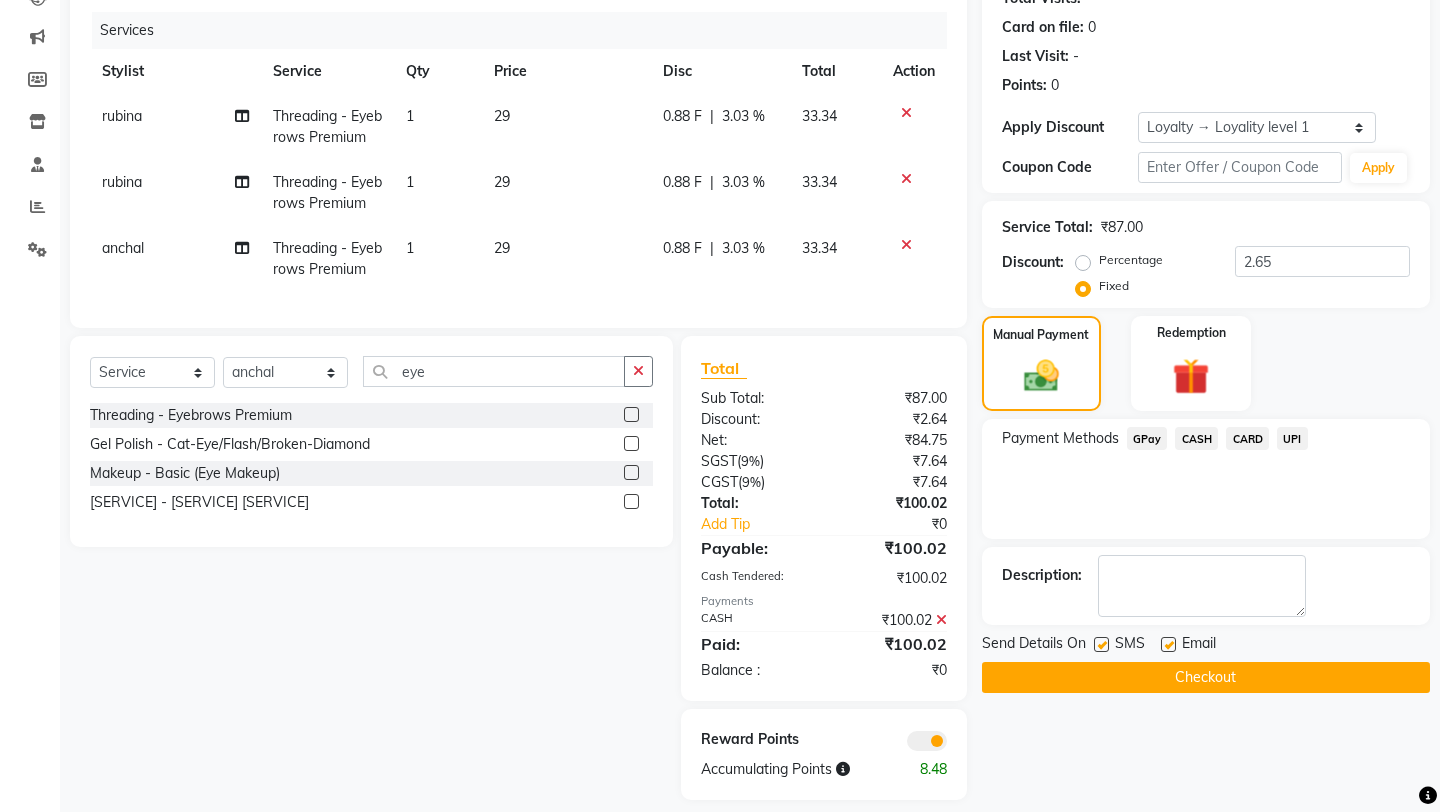 scroll, scrollTop: 254, scrollLeft: 0, axis: vertical 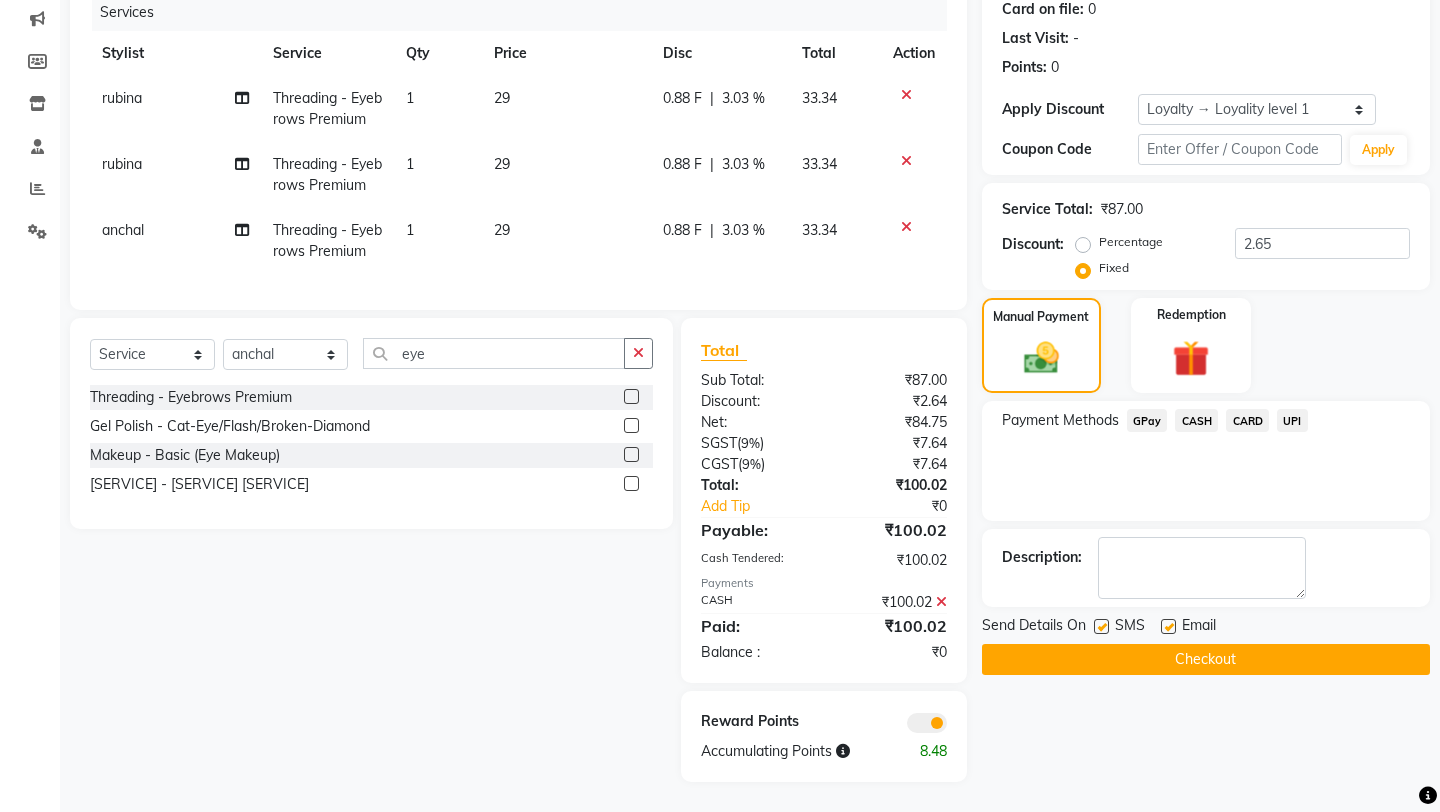 click on "Checkout" 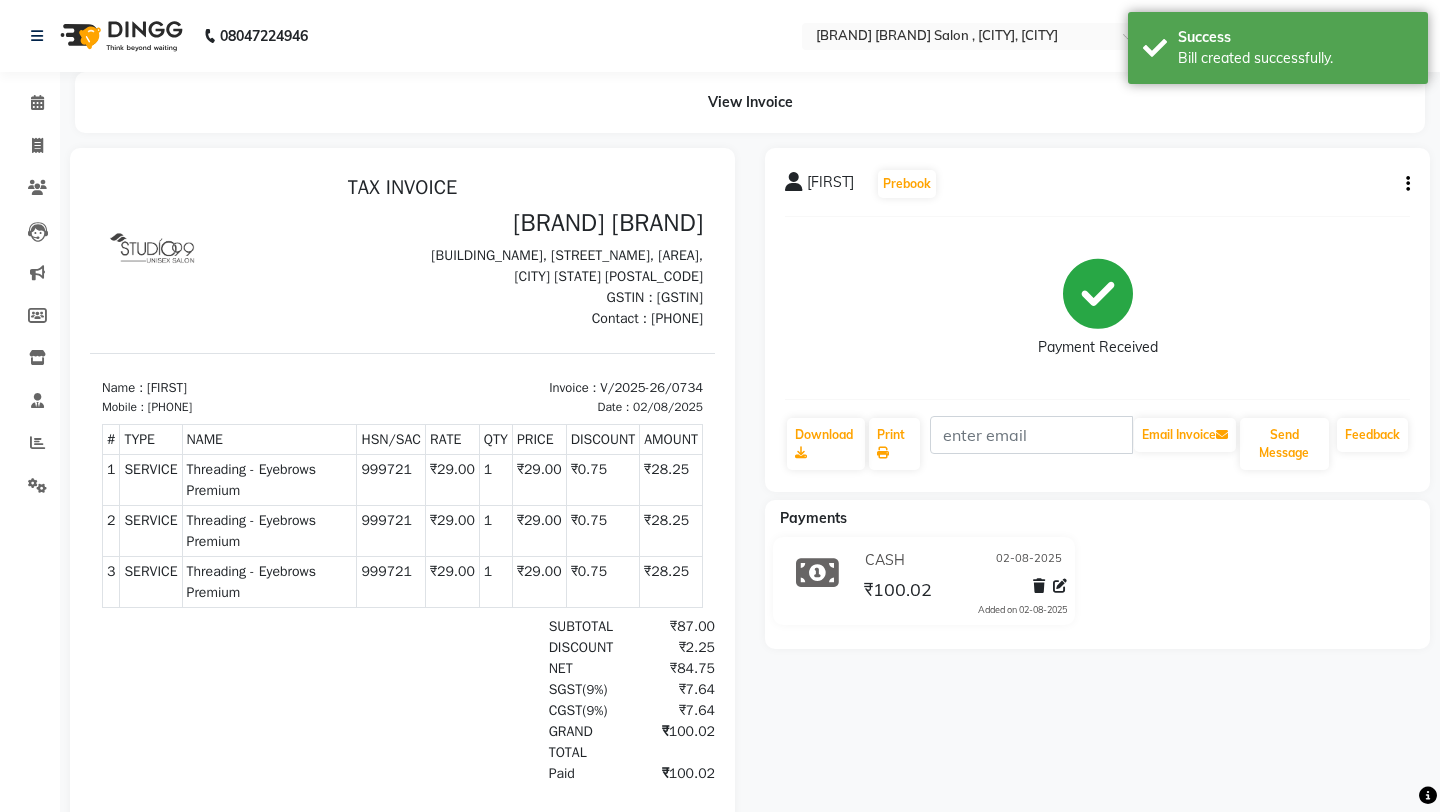 scroll, scrollTop: 0, scrollLeft: 0, axis: both 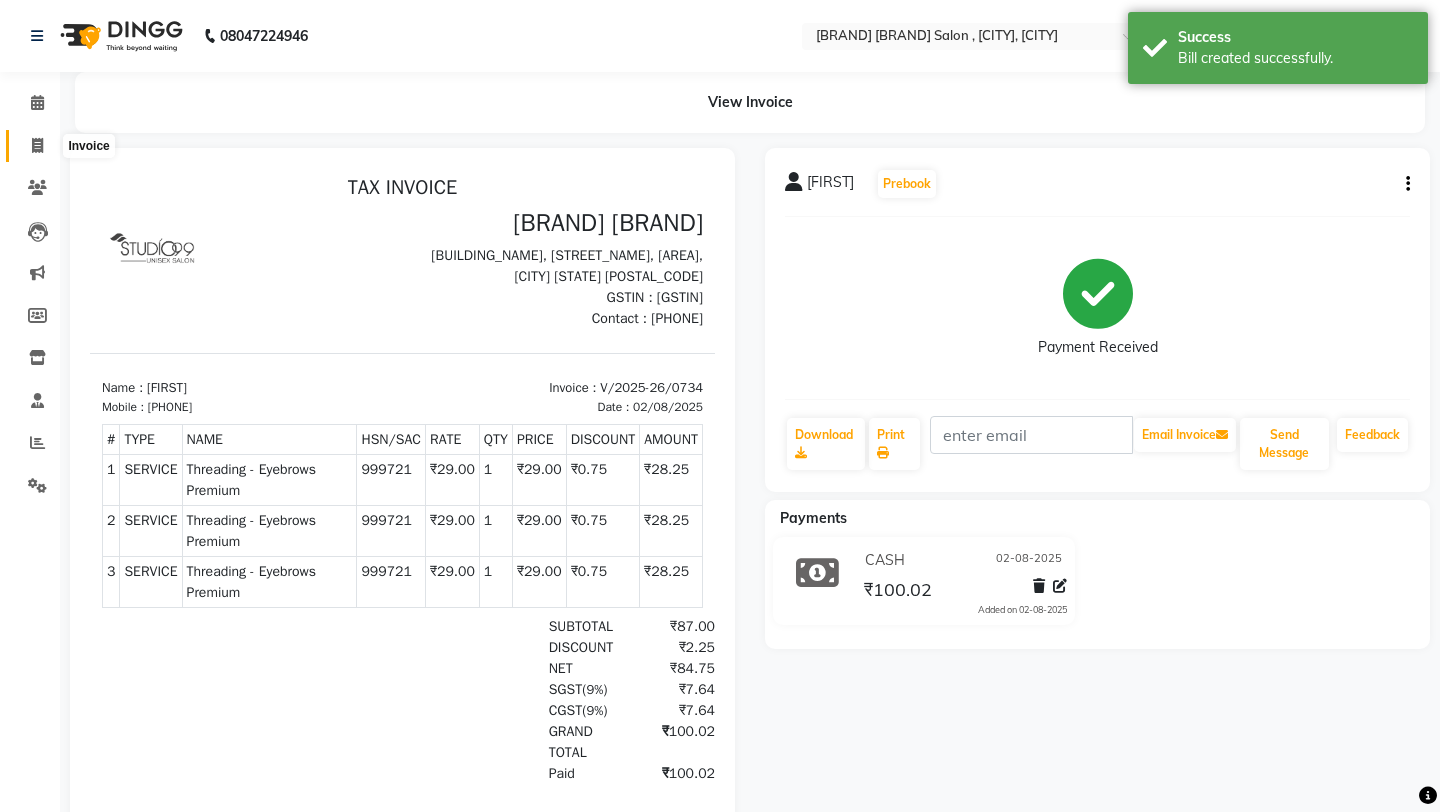 click 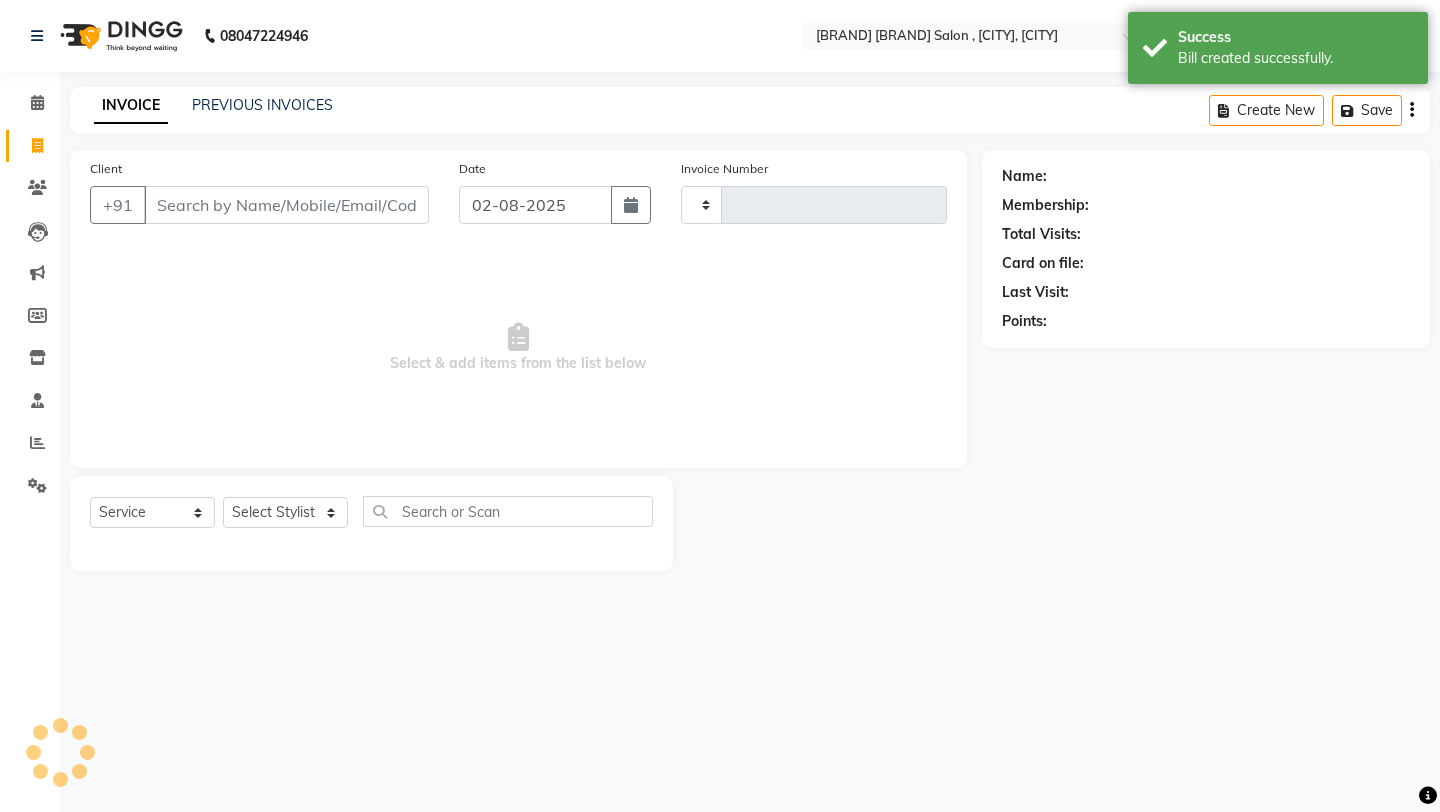 type on "0735" 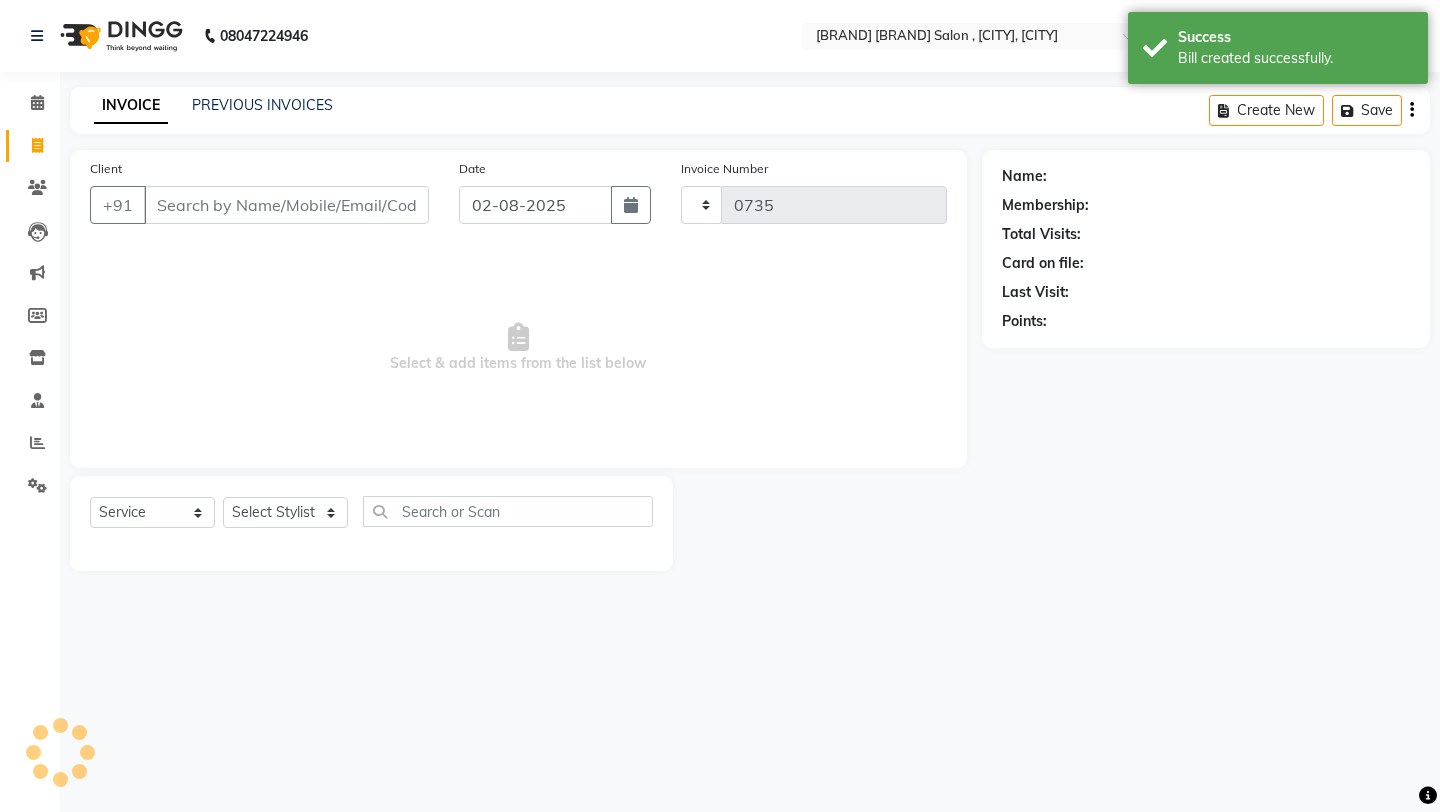 select on "8117" 